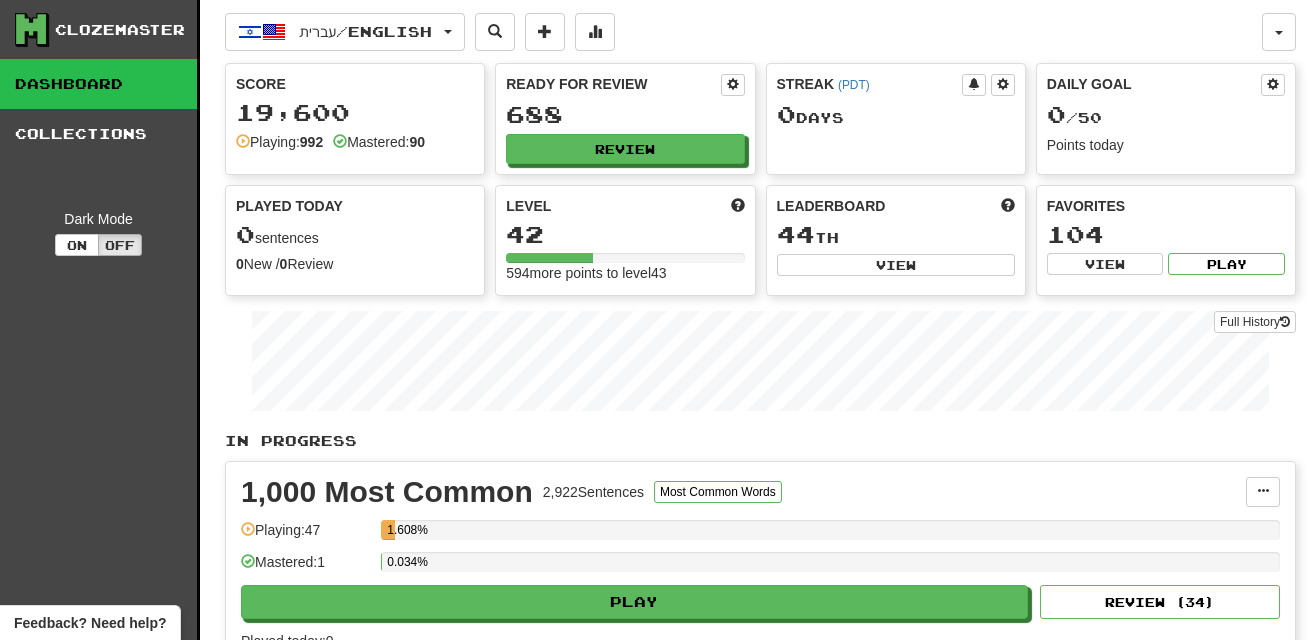 scroll, scrollTop: 0, scrollLeft: 0, axis: both 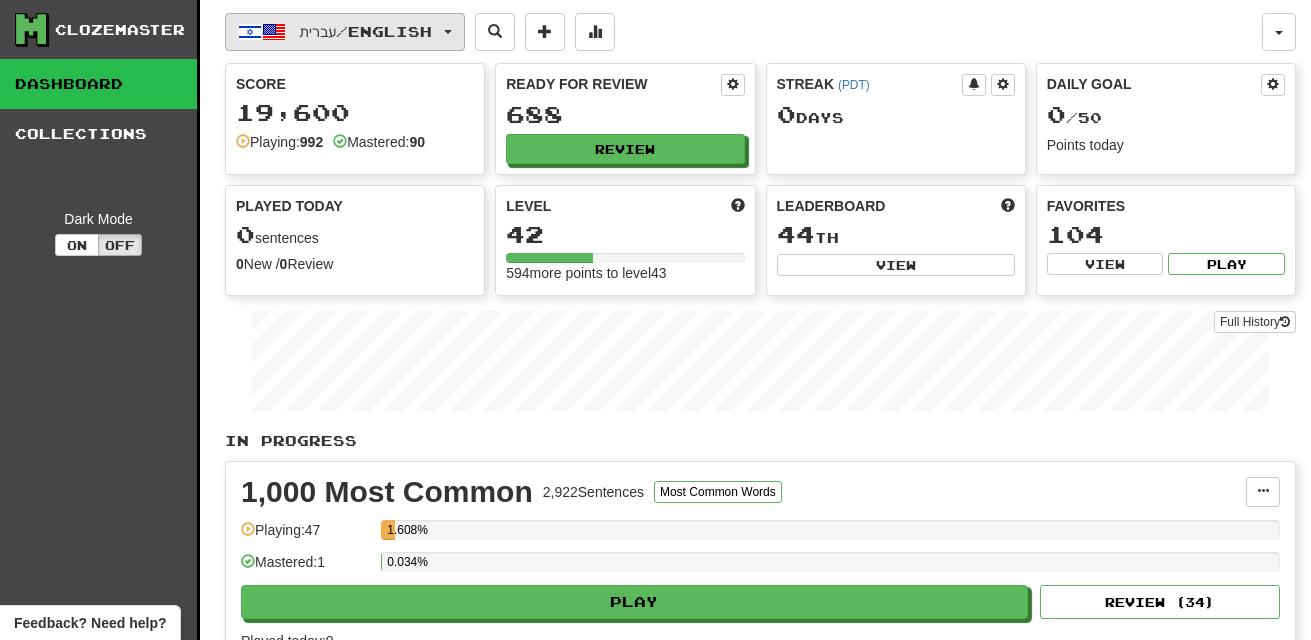 click on "עברית  /  English" at bounding box center (345, 32) 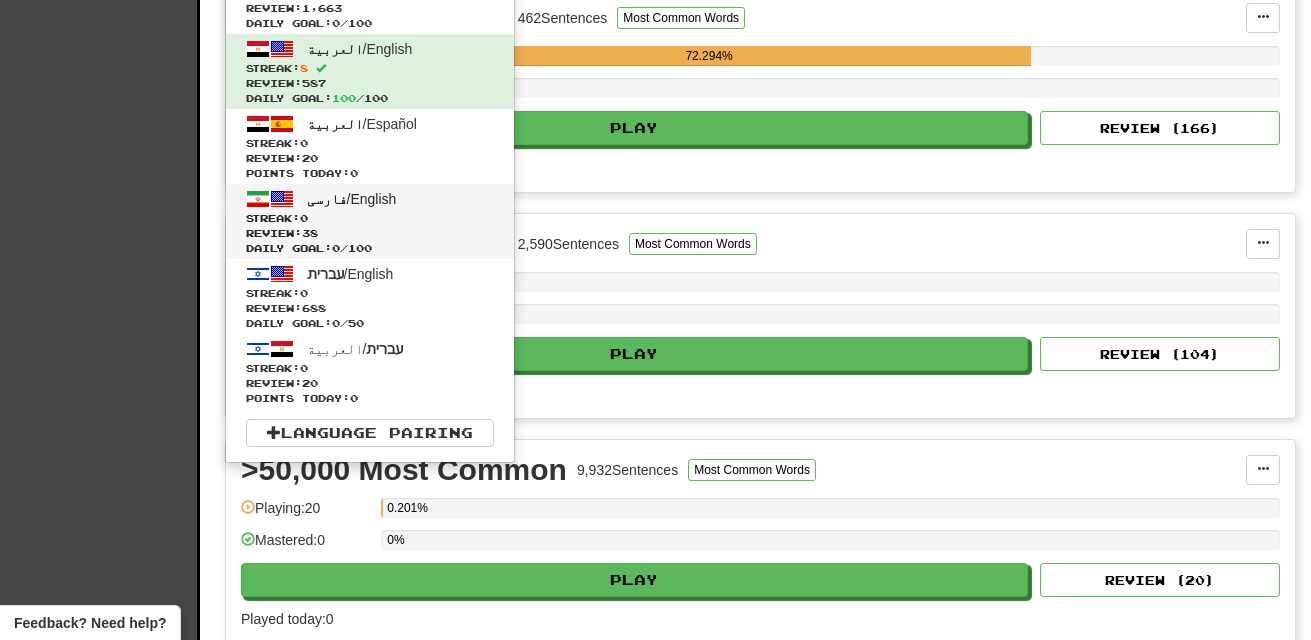scroll, scrollTop: 696, scrollLeft: 0, axis: vertical 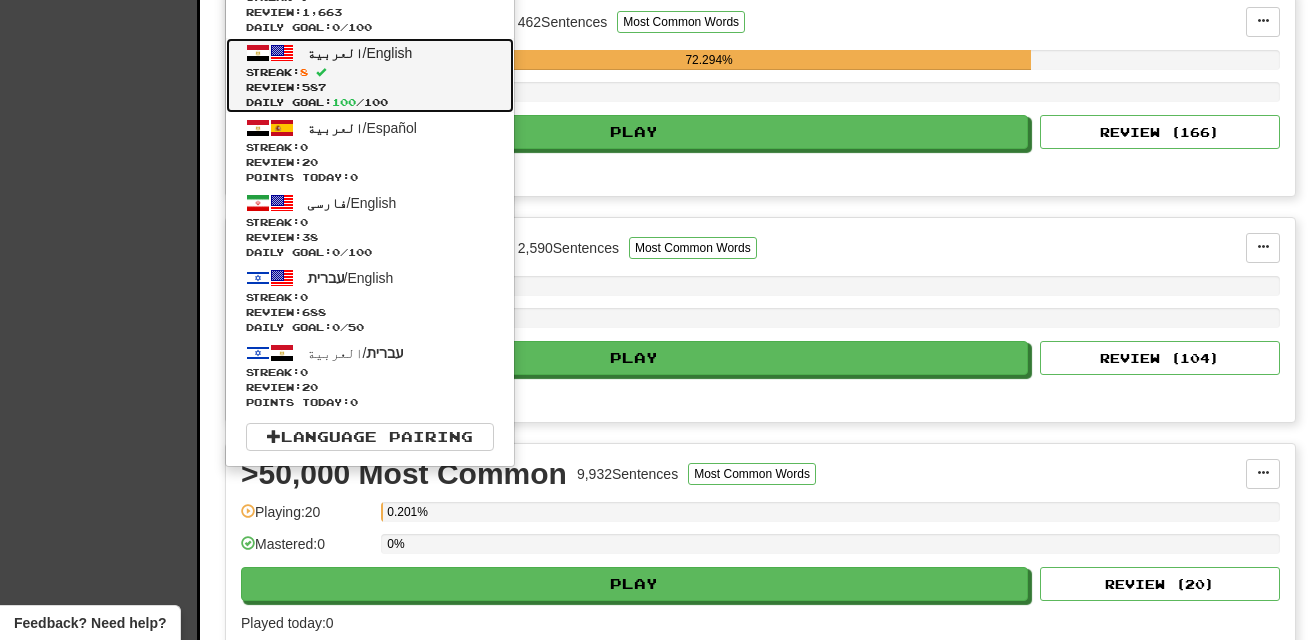 click on "Review:  587" at bounding box center (370, 87) 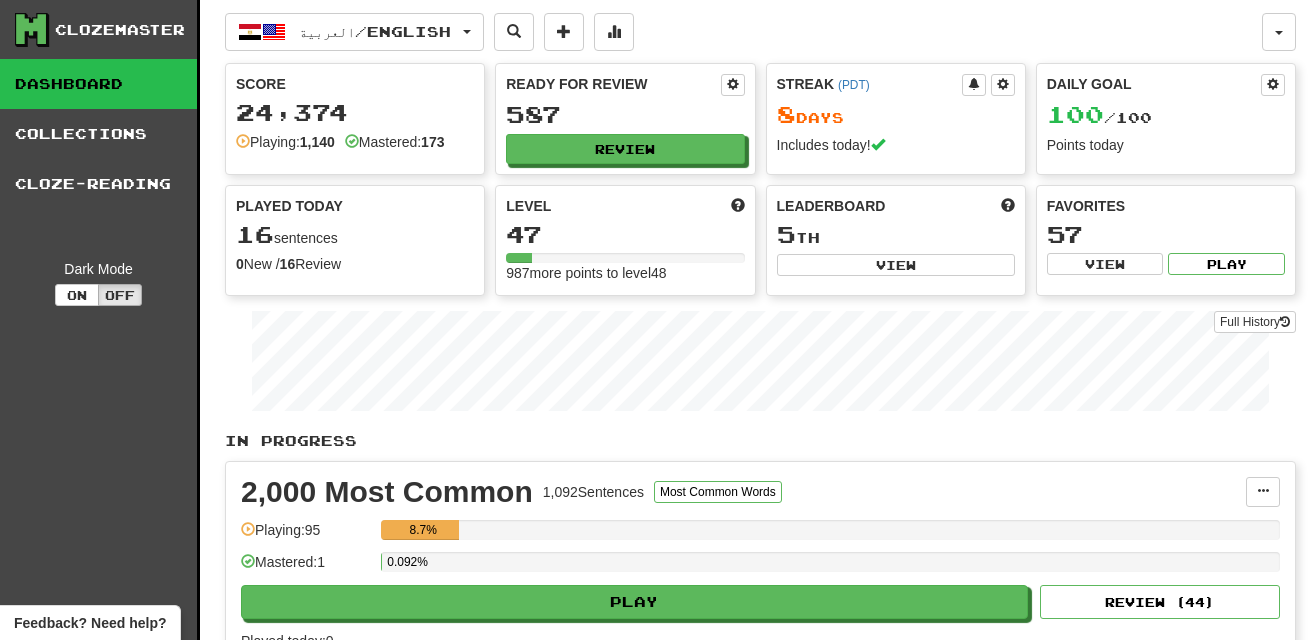 scroll, scrollTop: 0, scrollLeft: 0, axis: both 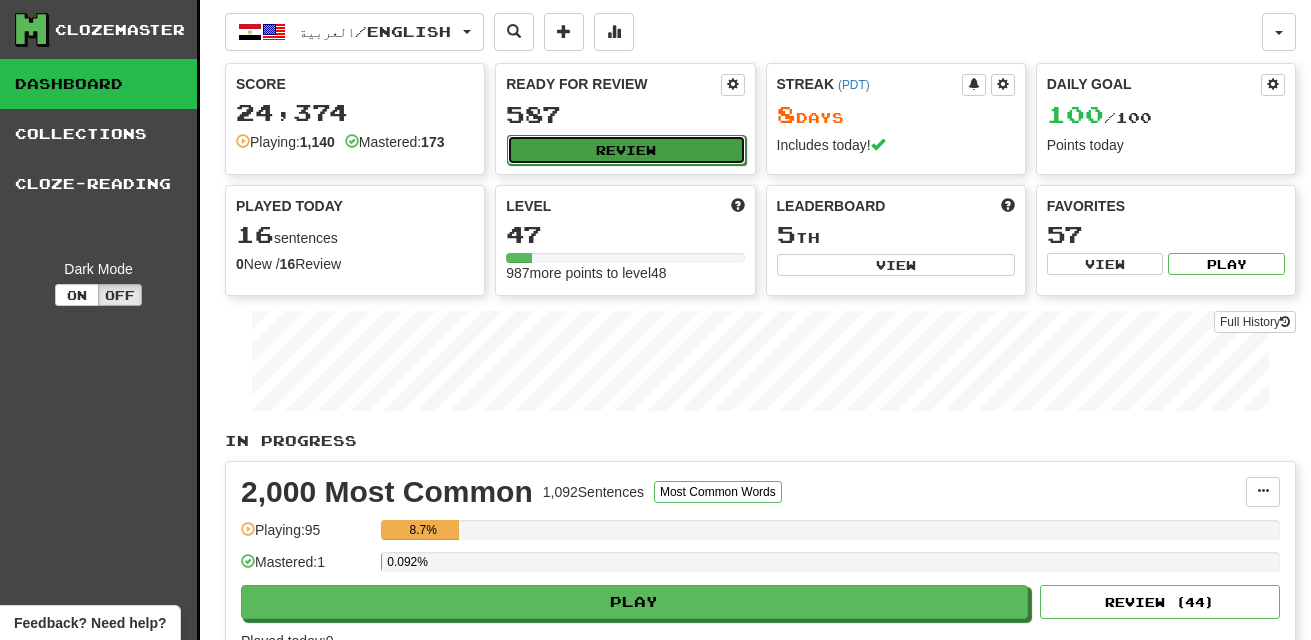 click on "Review" at bounding box center (626, 150) 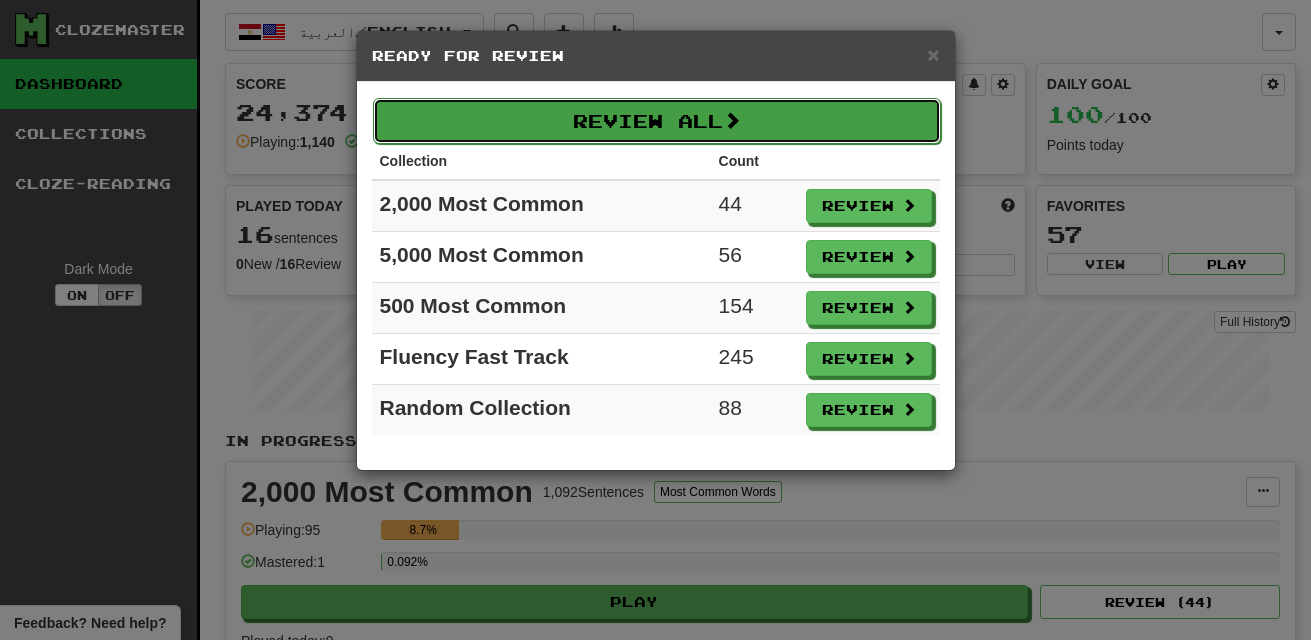 click on "Review All" at bounding box center [657, 121] 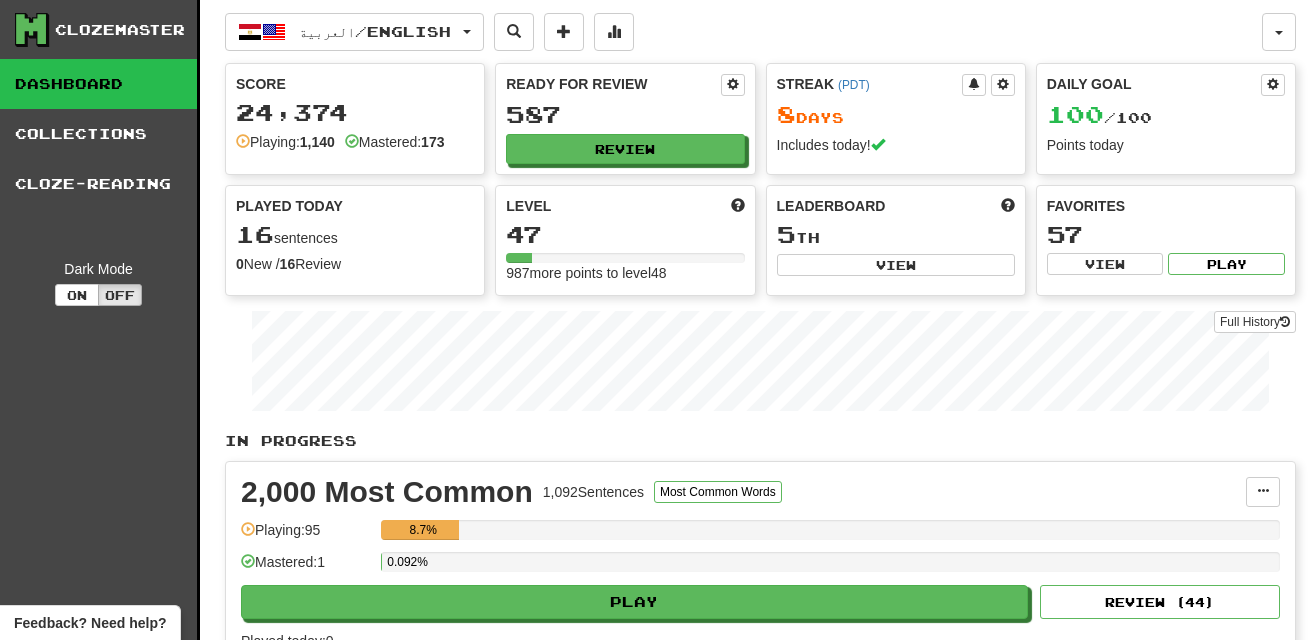 select on "**" 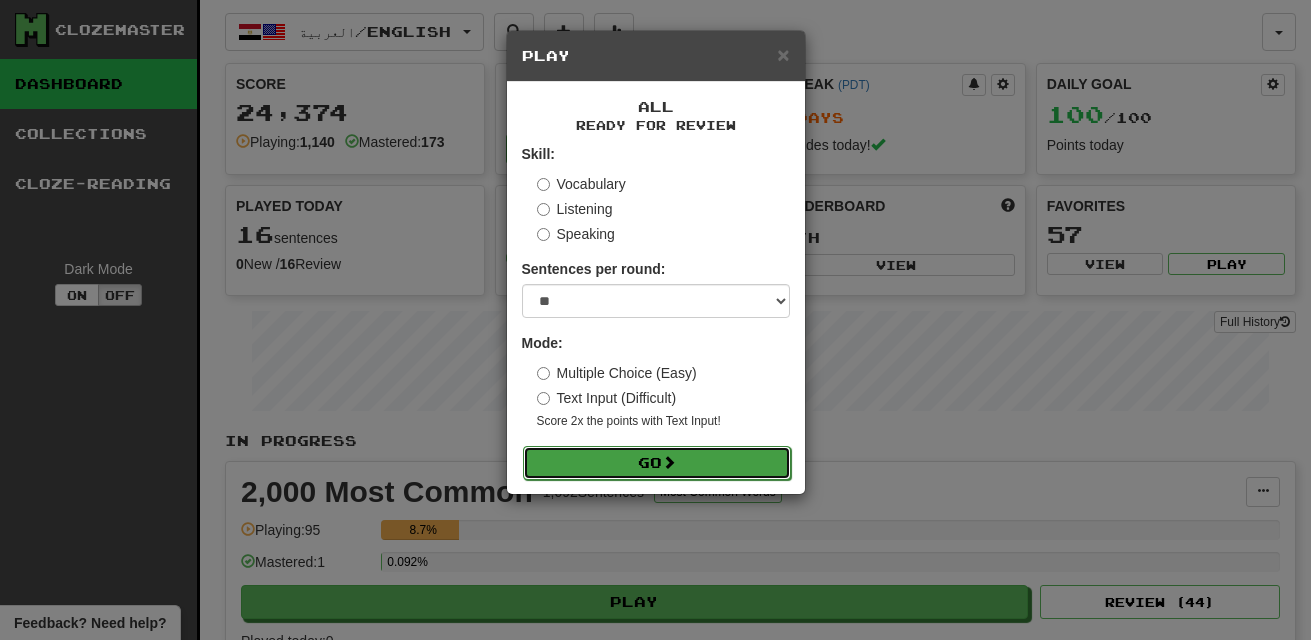 click on "Go" at bounding box center (657, 463) 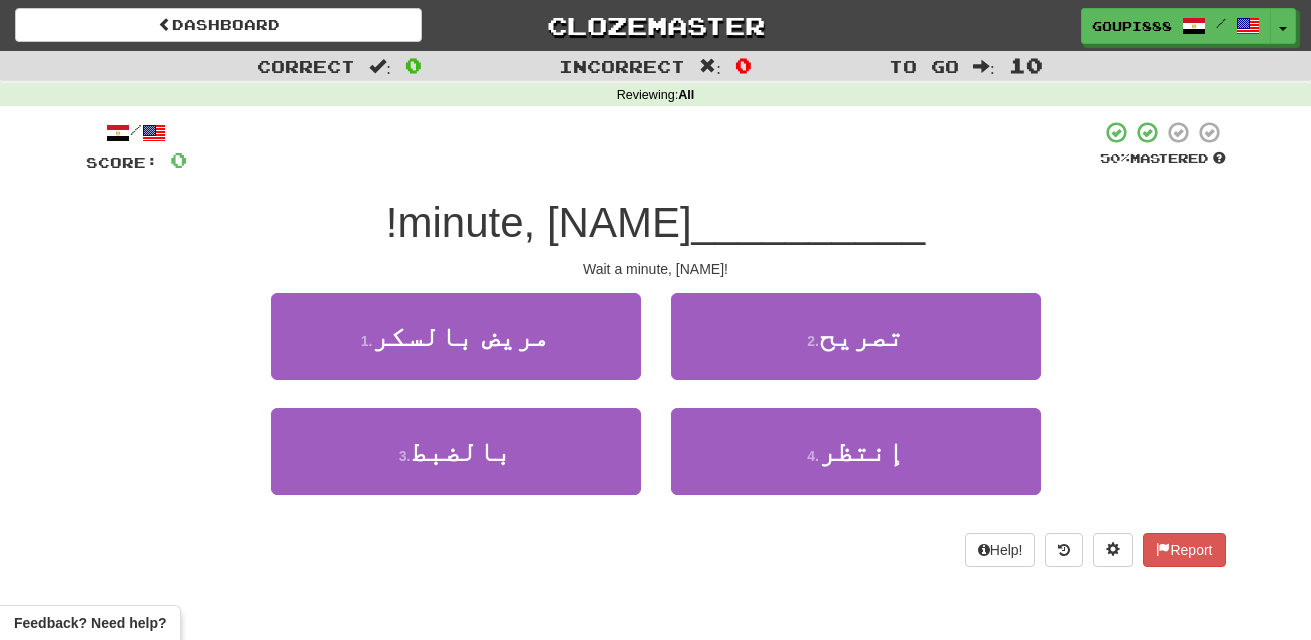 scroll, scrollTop: 0, scrollLeft: 0, axis: both 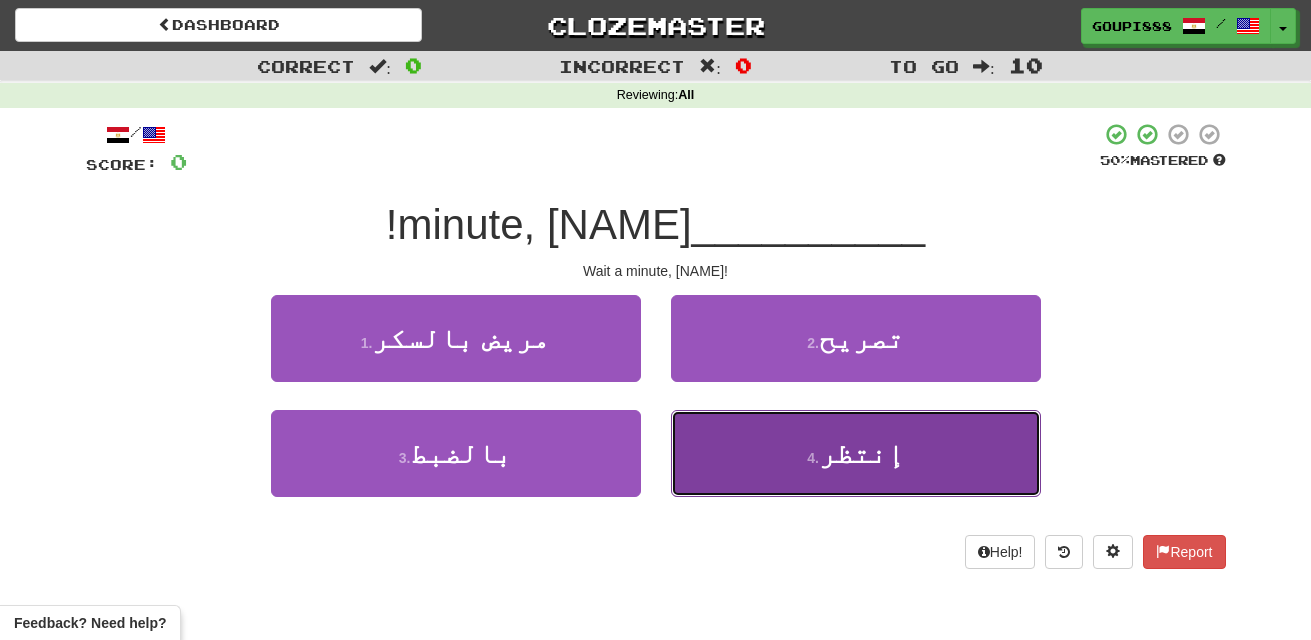 click on "إنتظر" at bounding box center [861, 453] 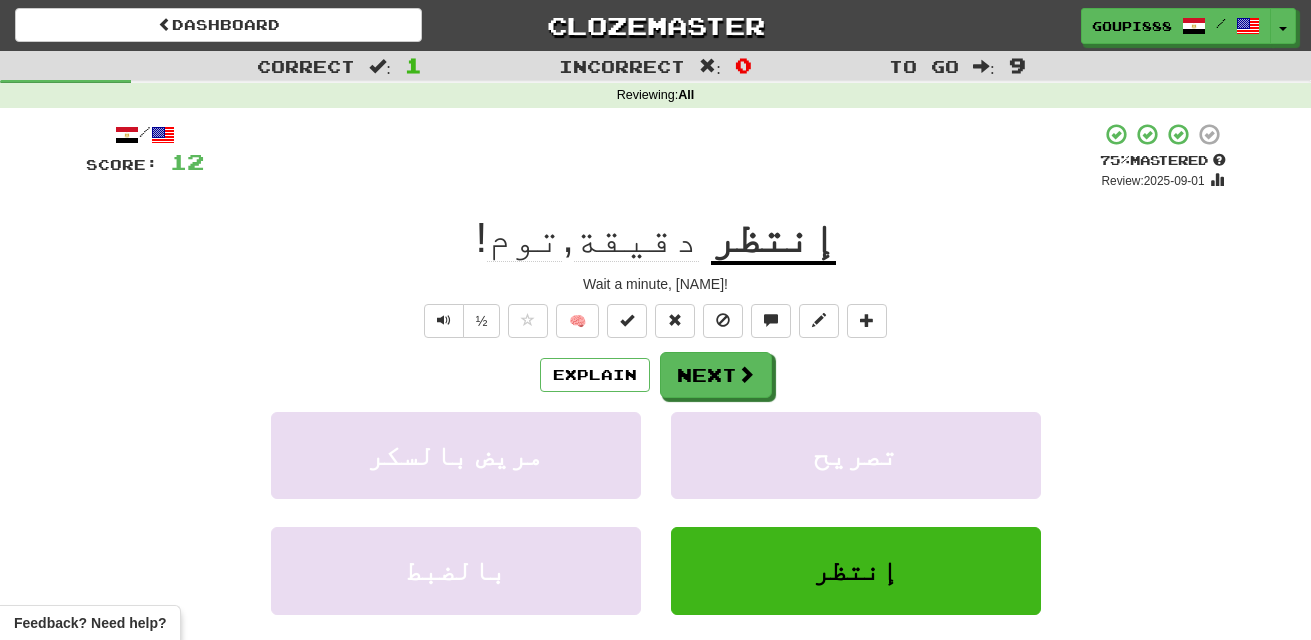 click on "إنتظر" at bounding box center [773, 239] 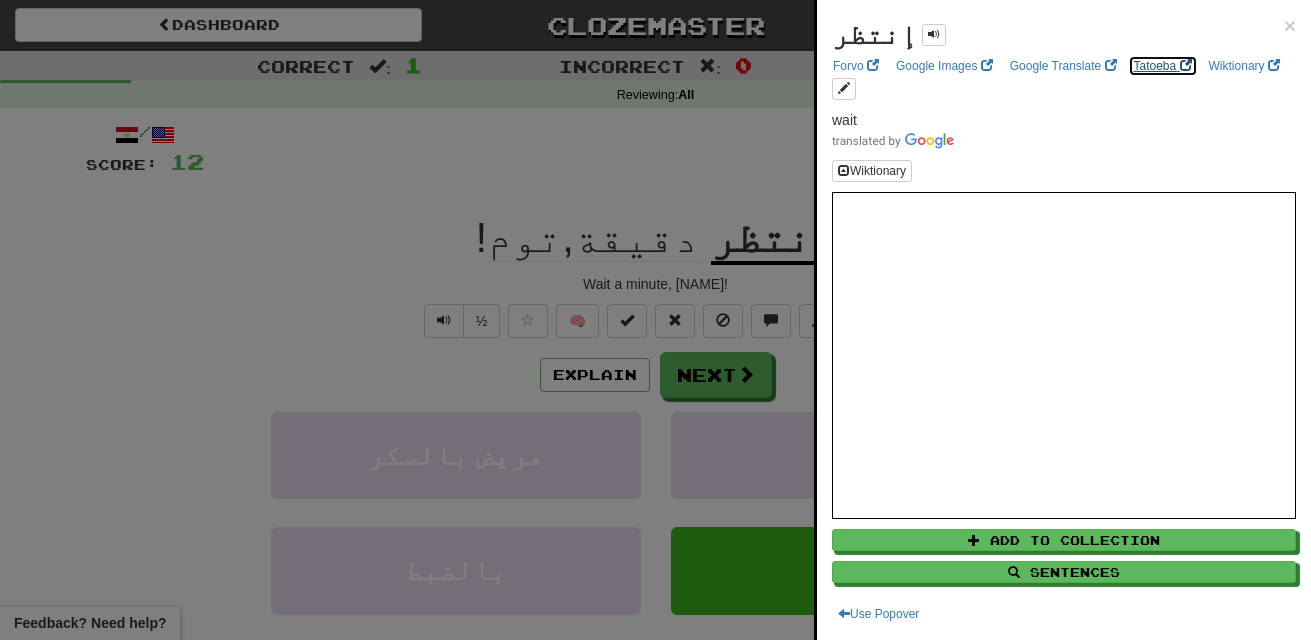 click on "Tatoeba" at bounding box center (1163, 66) 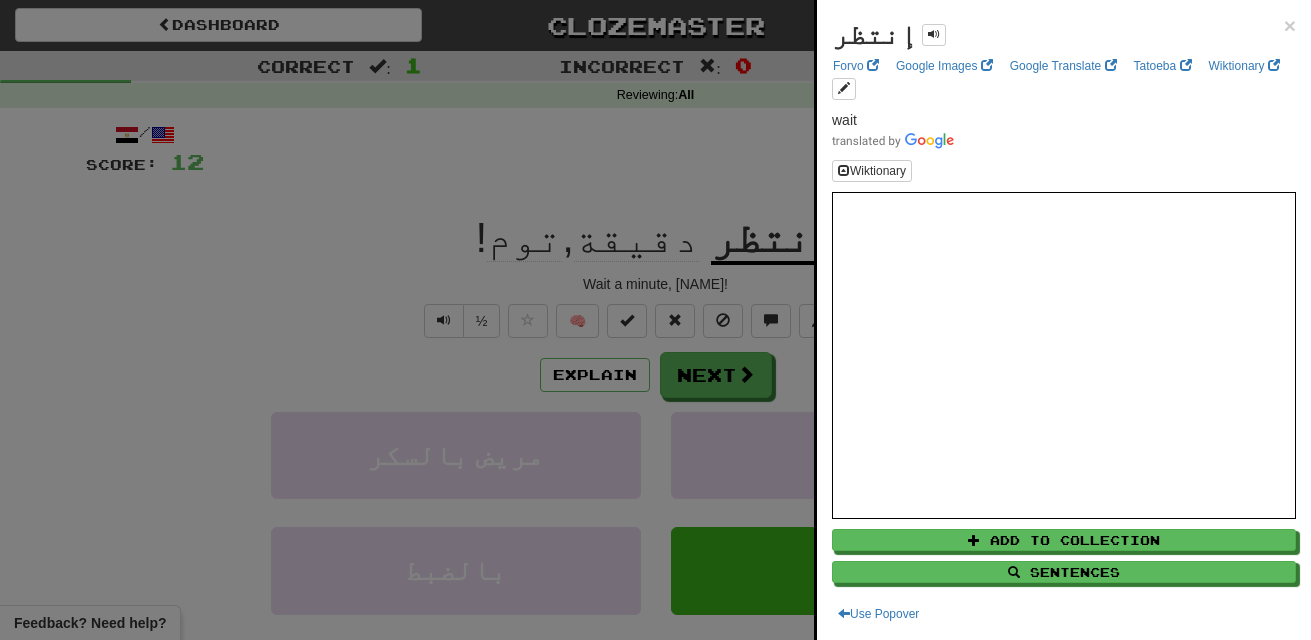 click at bounding box center (655, 320) 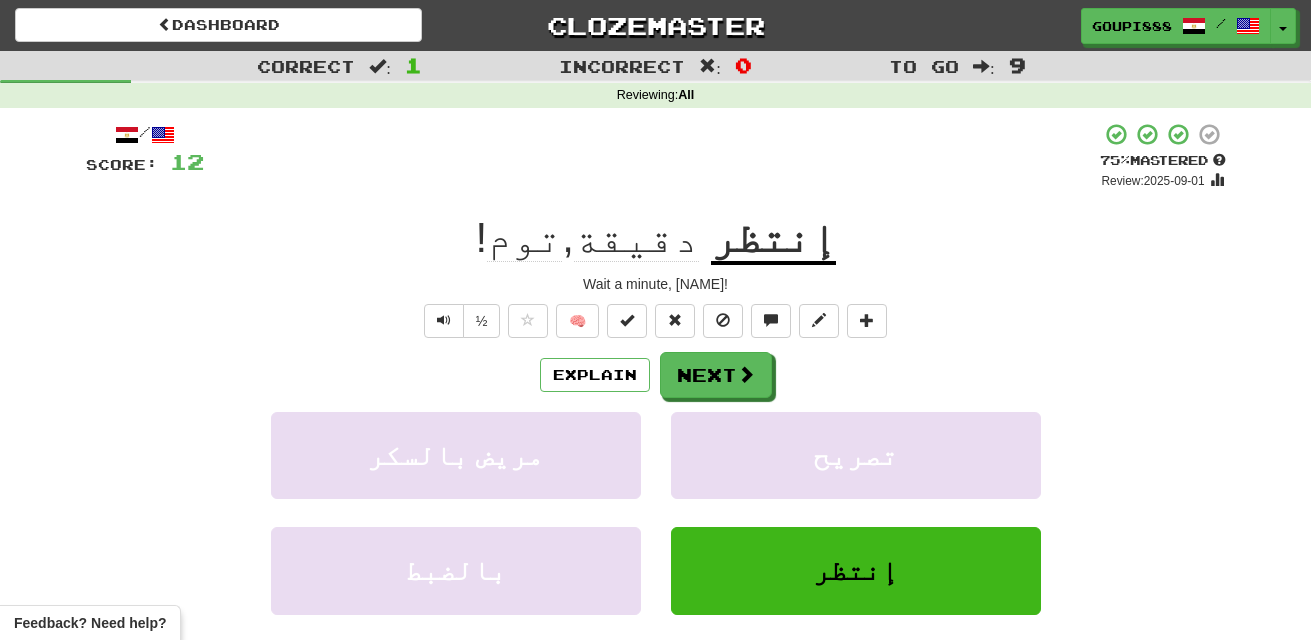 click on "Reviewing :  All" at bounding box center [655, 96] 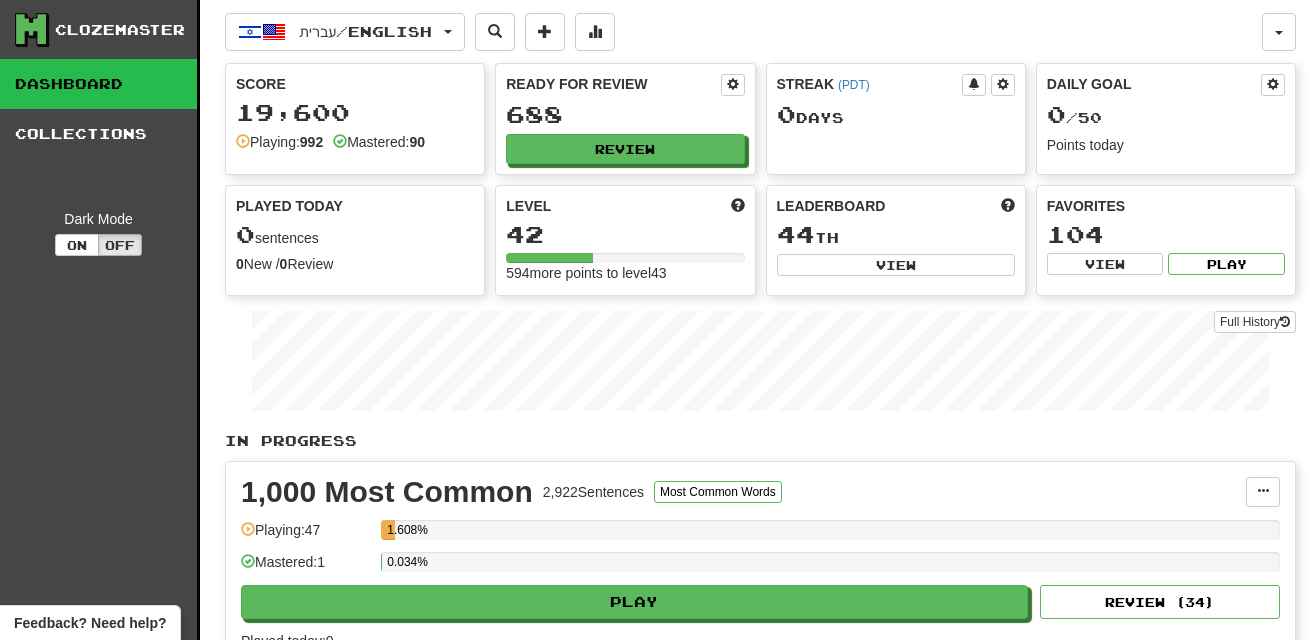 scroll, scrollTop: 0, scrollLeft: 0, axis: both 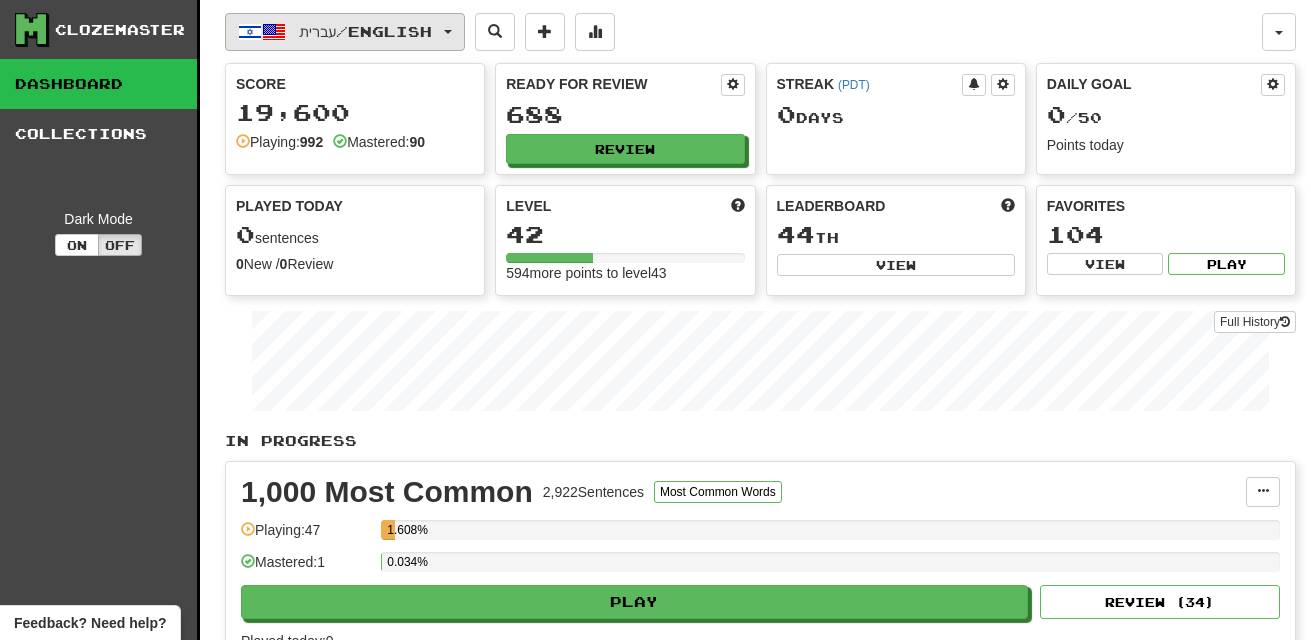 click on "עברית  /  English" at bounding box center [345, 32] 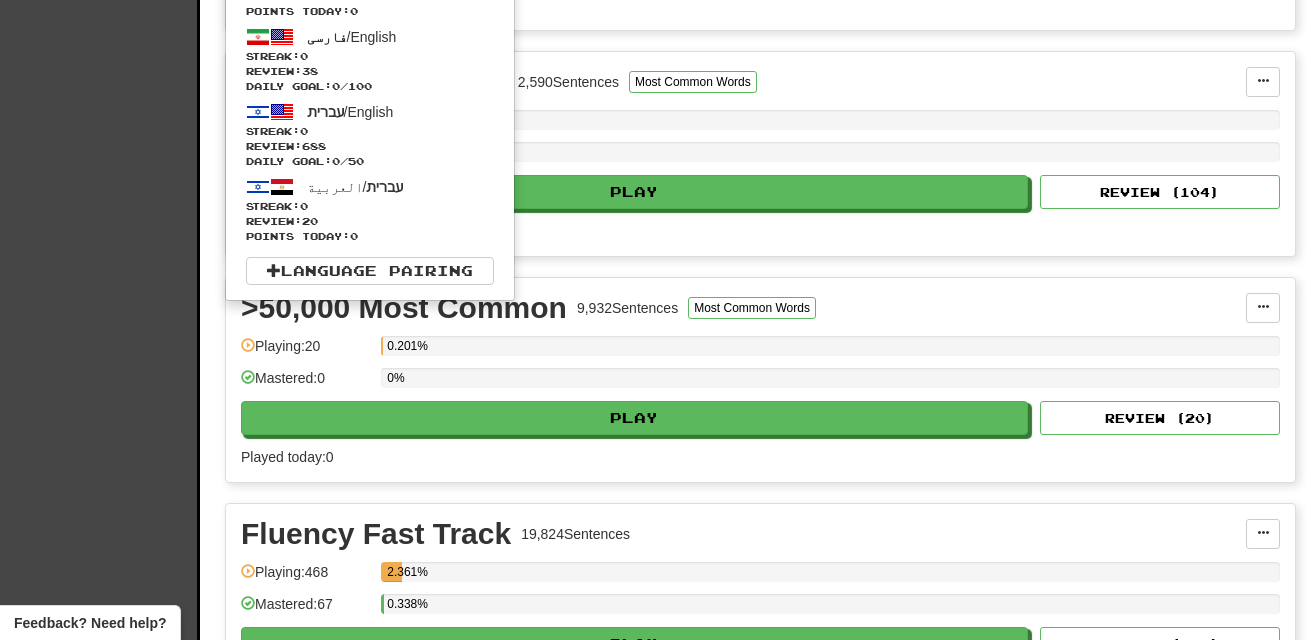 scroll, scrollTop: 679, scrollLeft: 0, axis: vertical 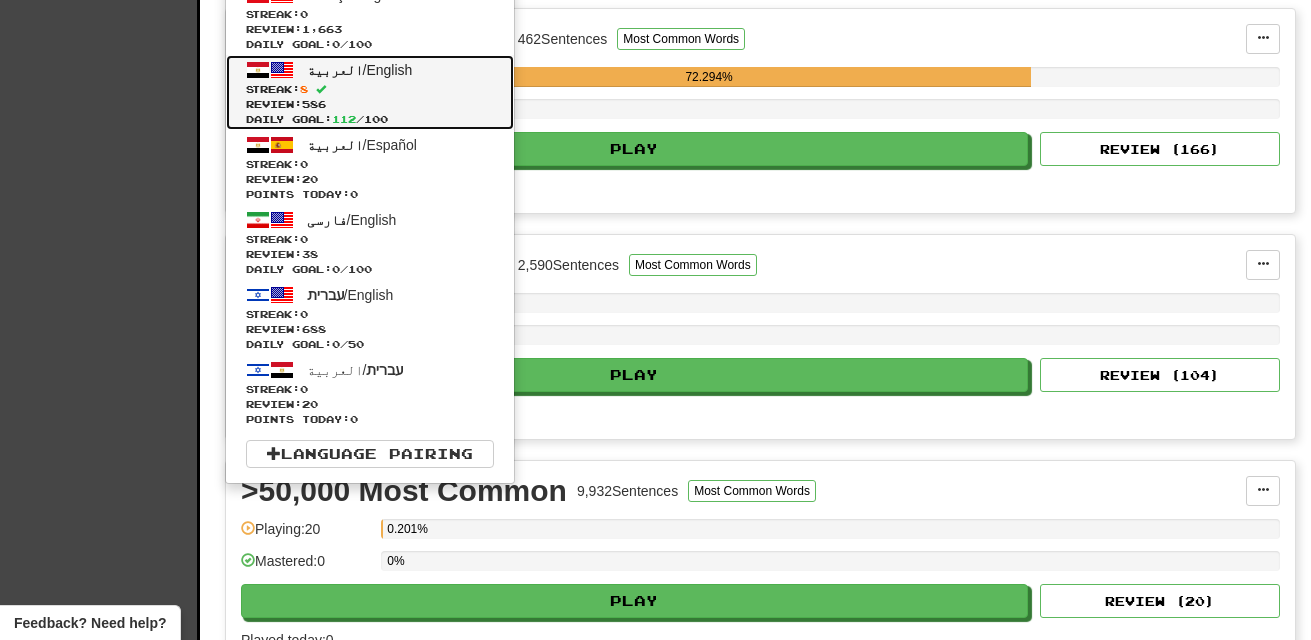 click on "Review:  586" at bounding box center [370, 104] 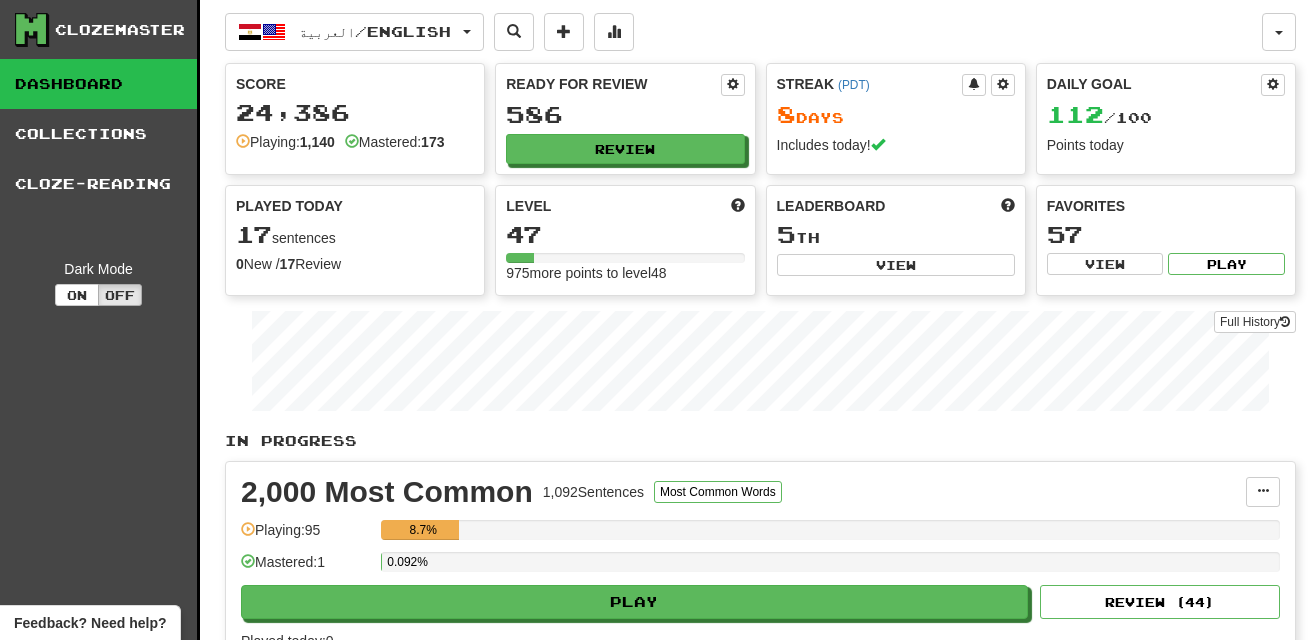 scroll, scrollTop: 0, scrollLeft: 0, axis: both 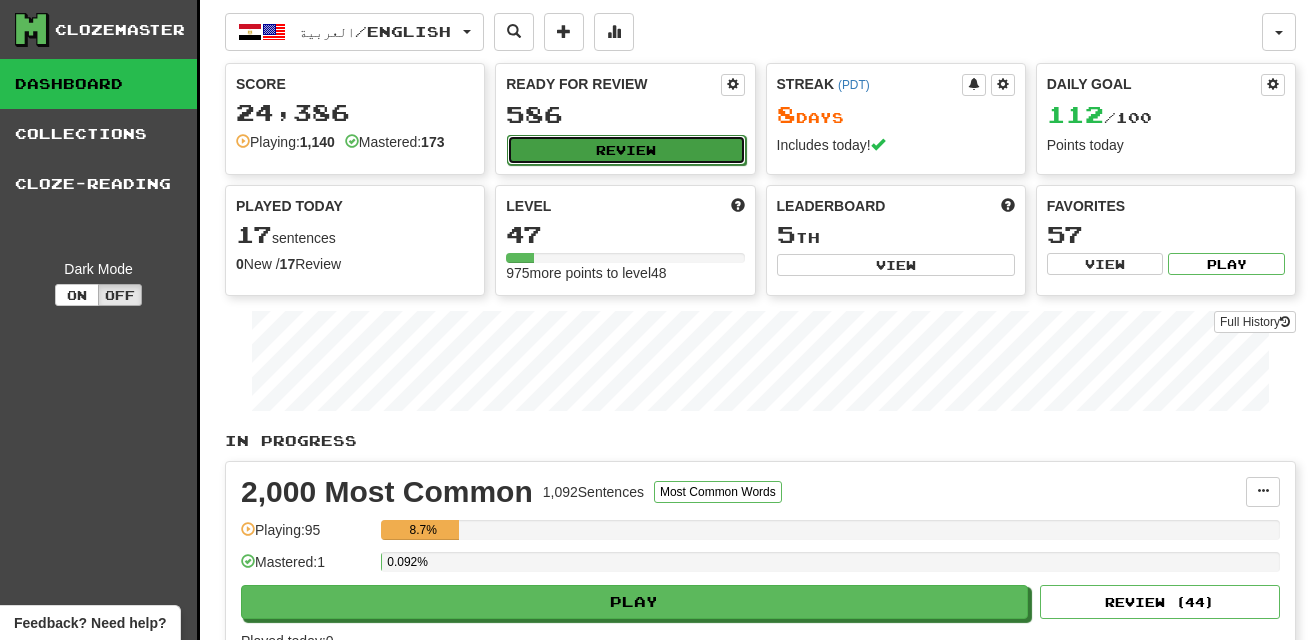 click on "Review" at bounding box center (626, 150) 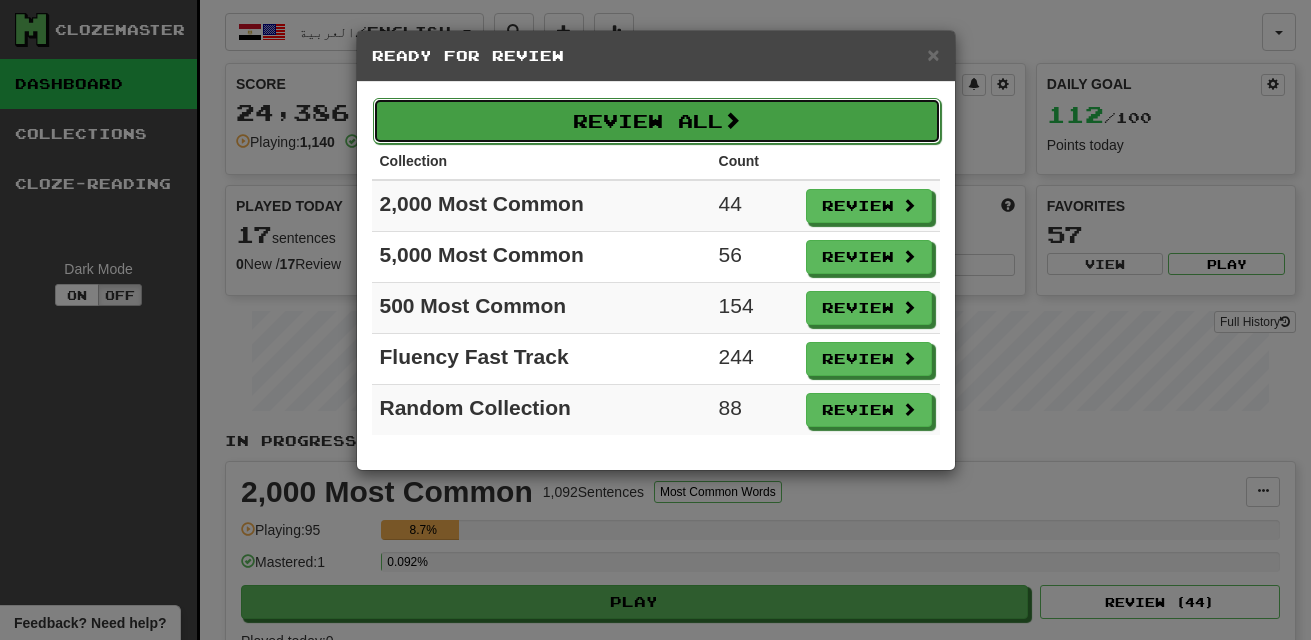 click at bounding box center [732, 120] 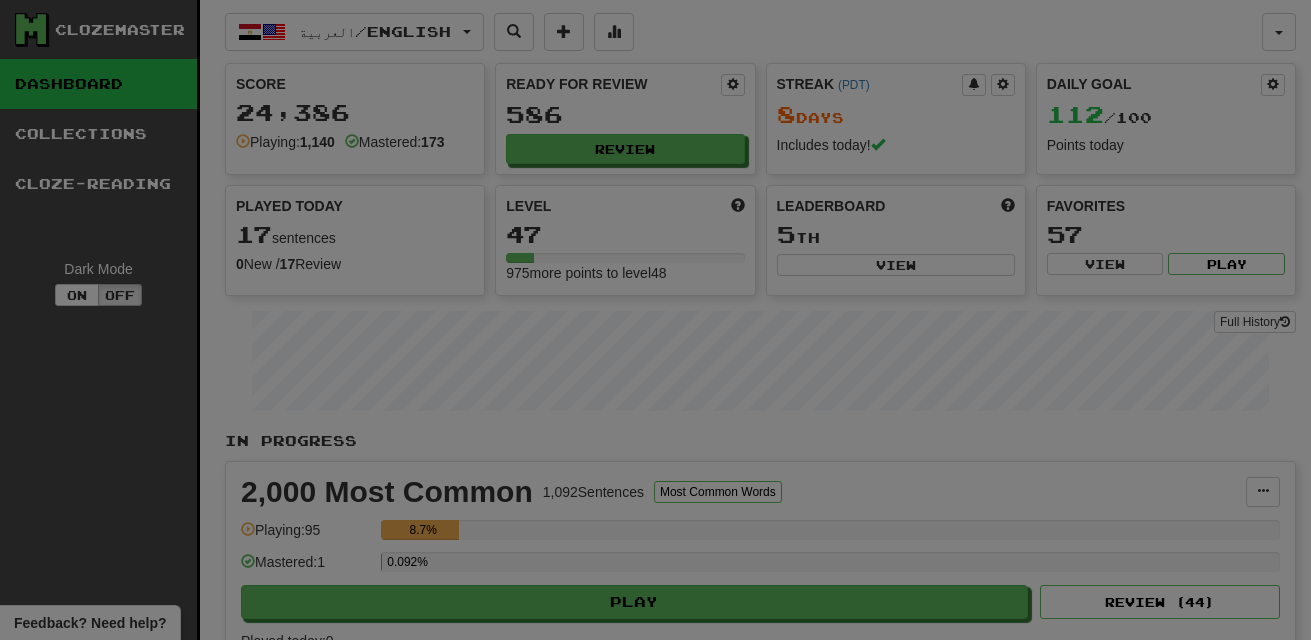 select on "**" 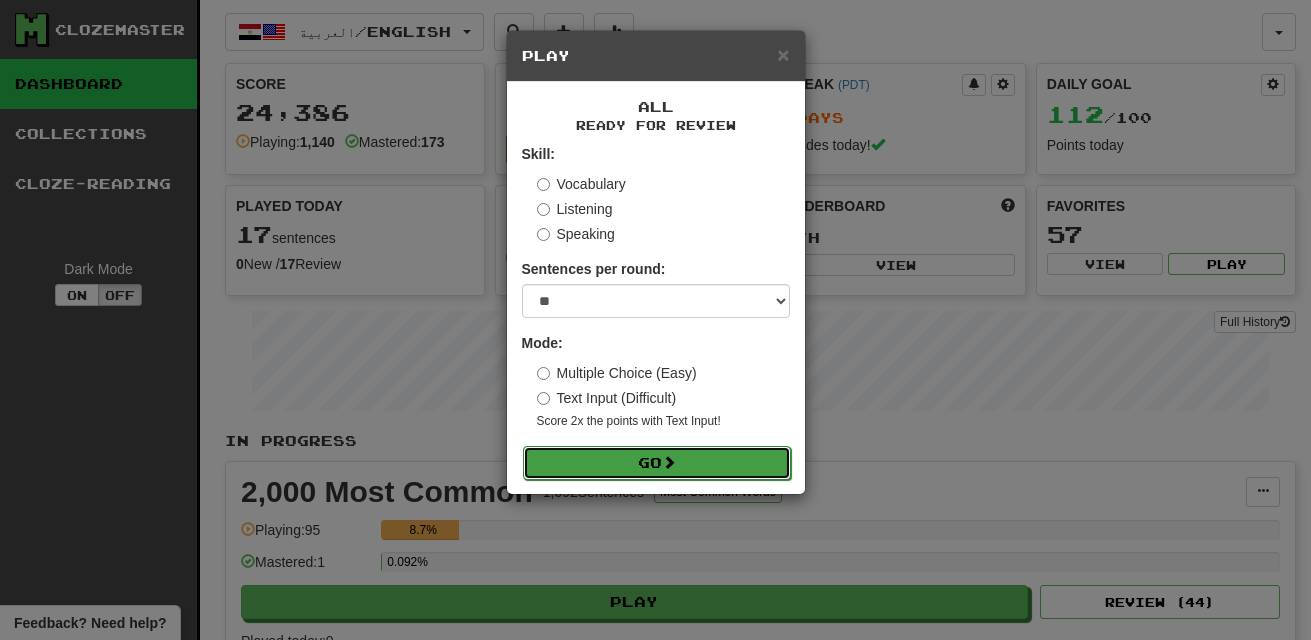 click on "Go" at bounding box center (657, 463) 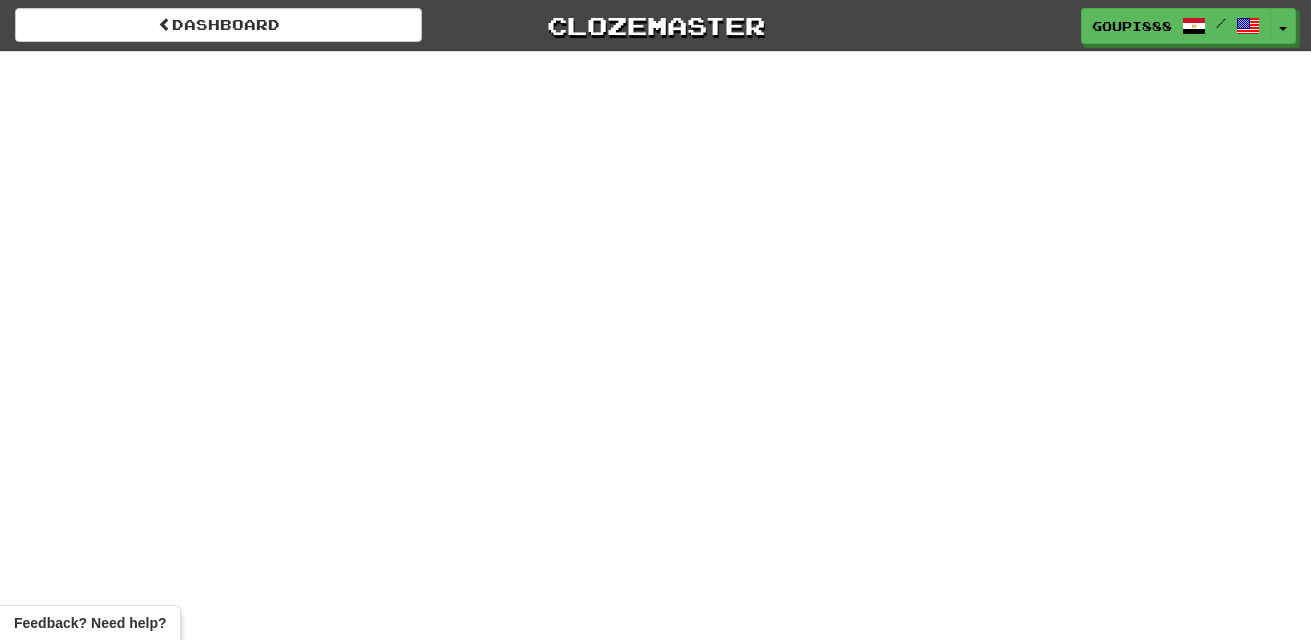scroll, scrollTop: 0, scrollLeft: 0, axis: both 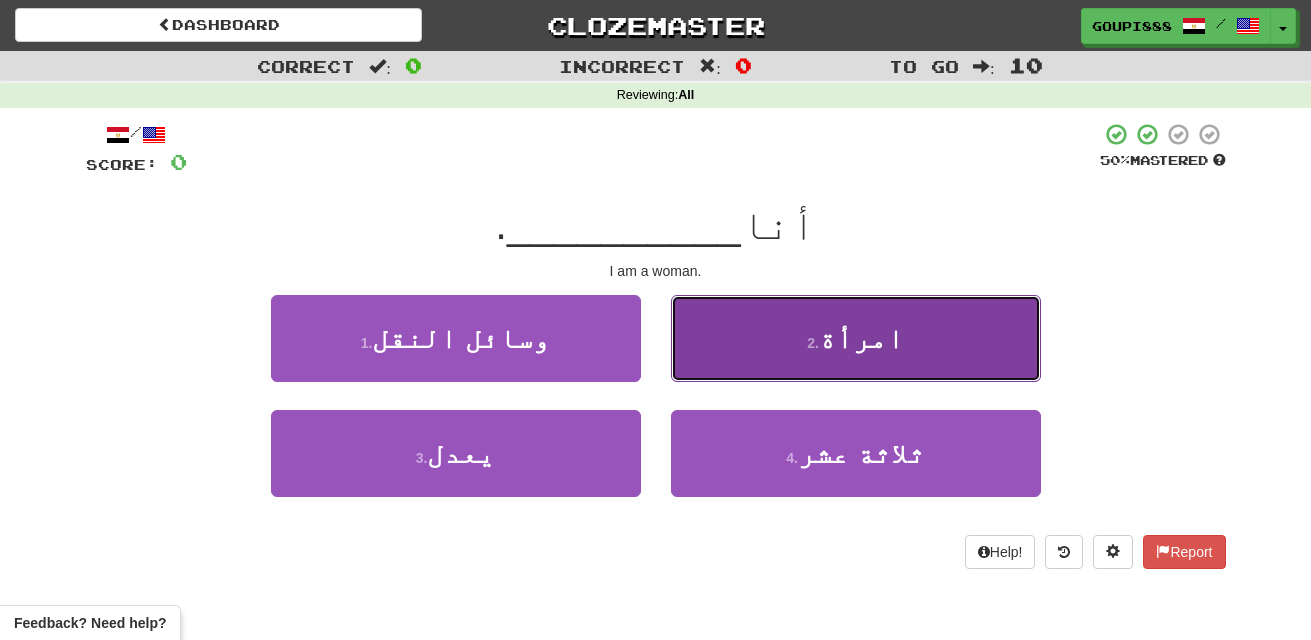 click on "2 . [WOMAN]" at bounding box center (856, 338) 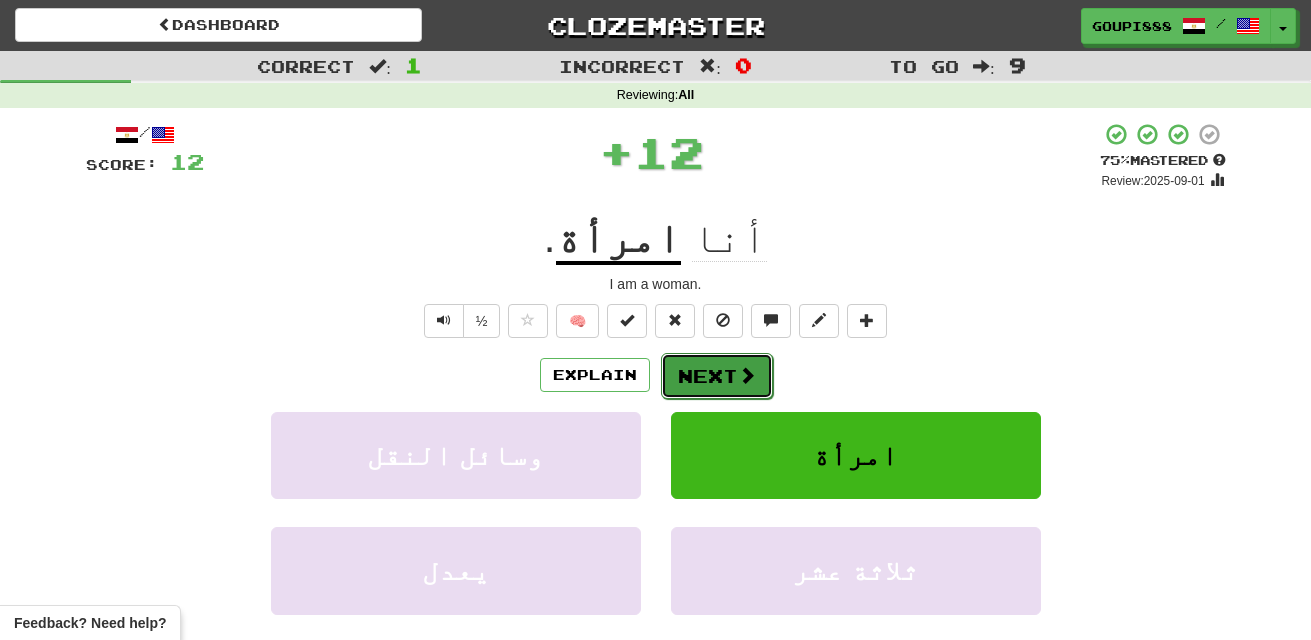click at bounding box center (747, 375) 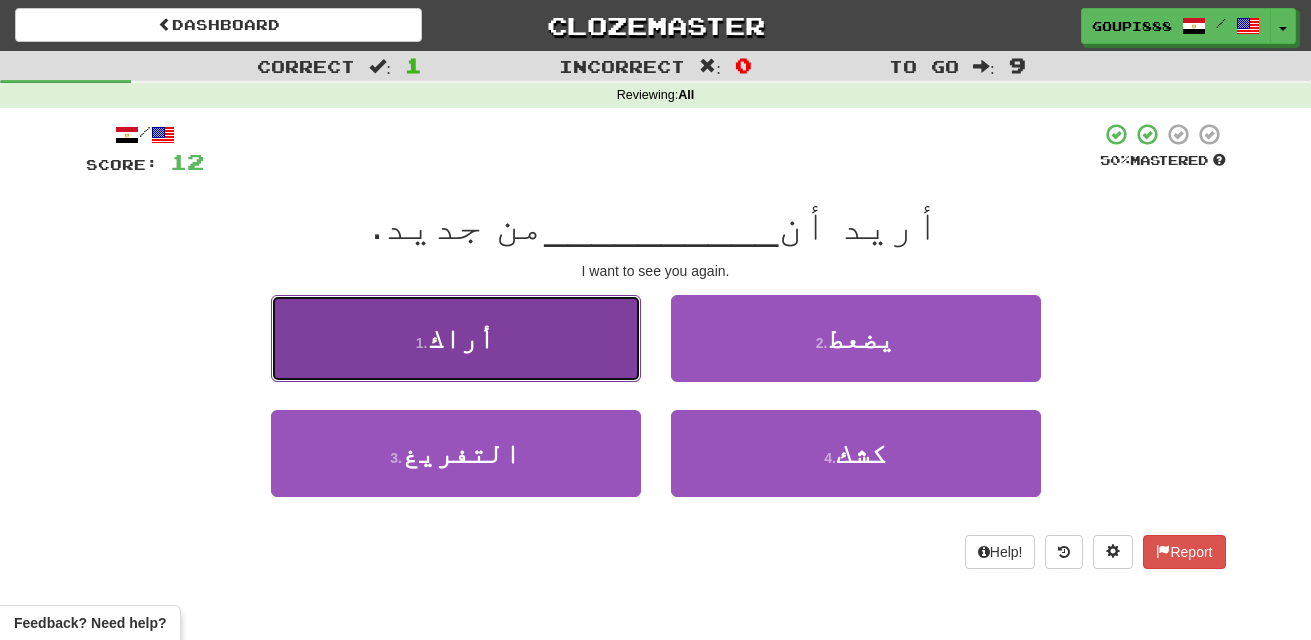 click on "أراك" at bounding box center [461, 338] 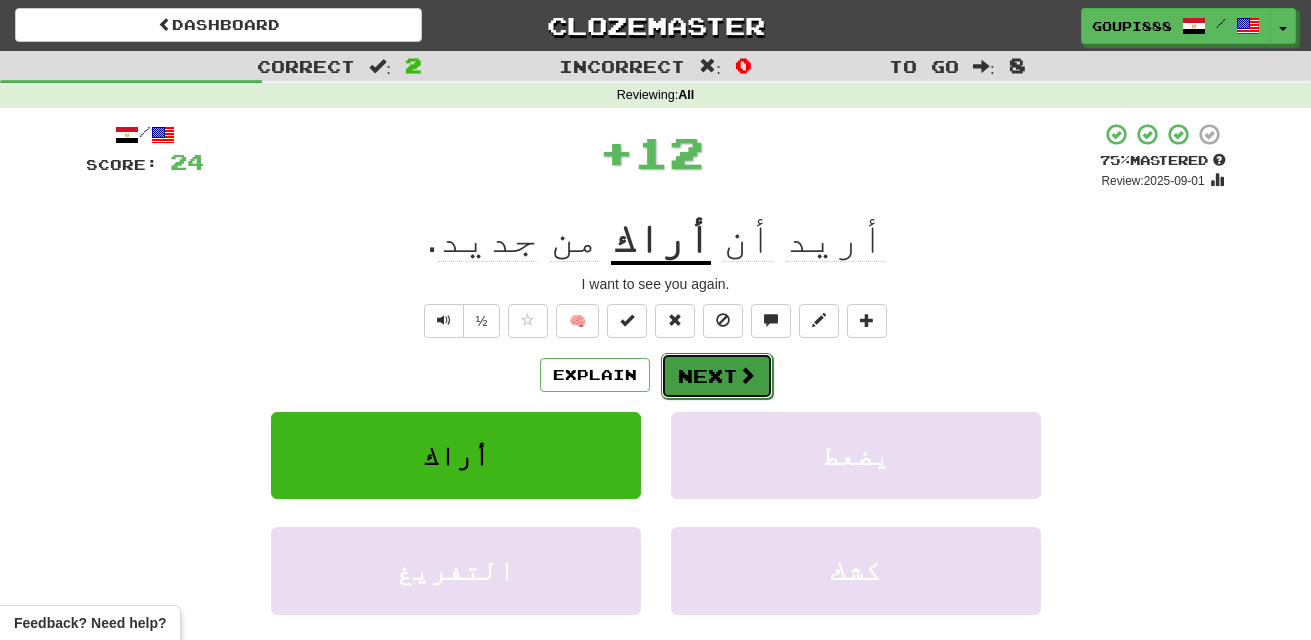 click on "Next" at bounding box center [717, 376] 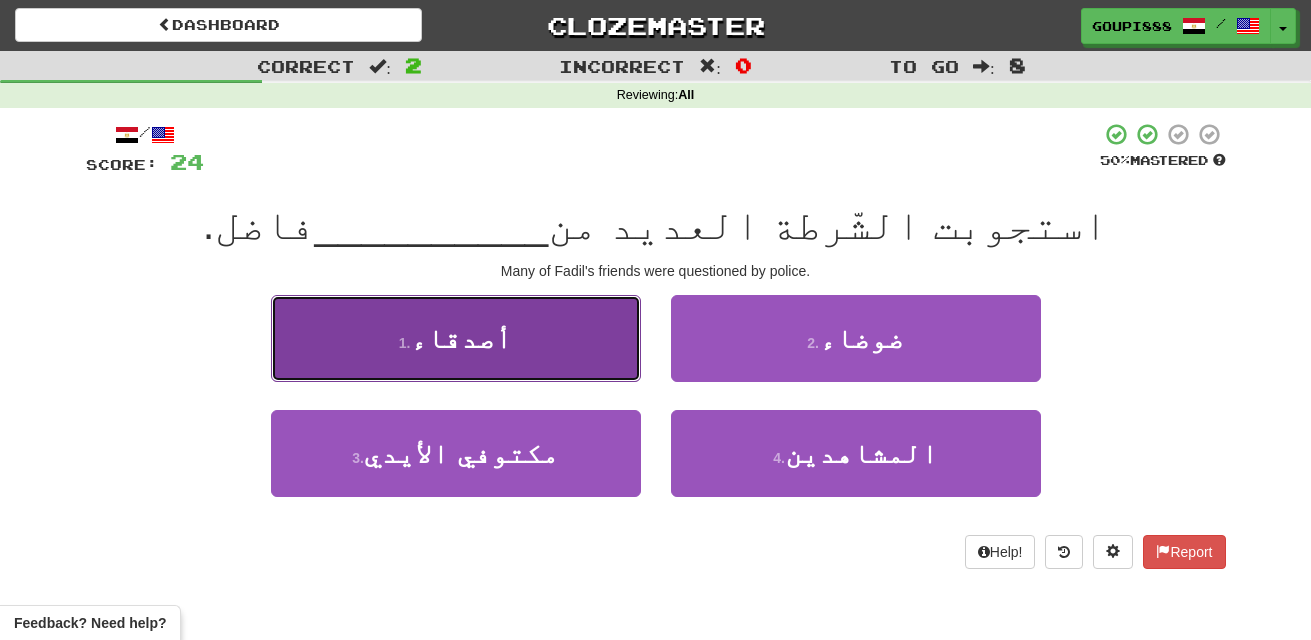 click on "1 . [FRIENDS]" at bounding box center [456, 338] 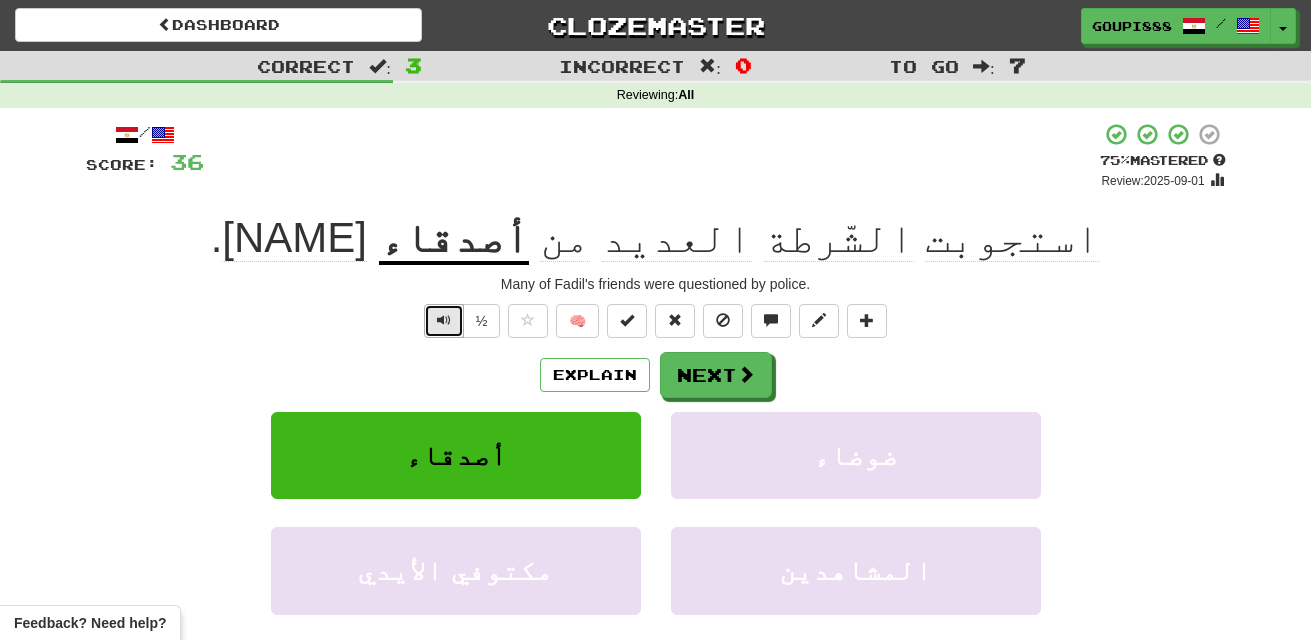 click at bounding box center (444, 320) 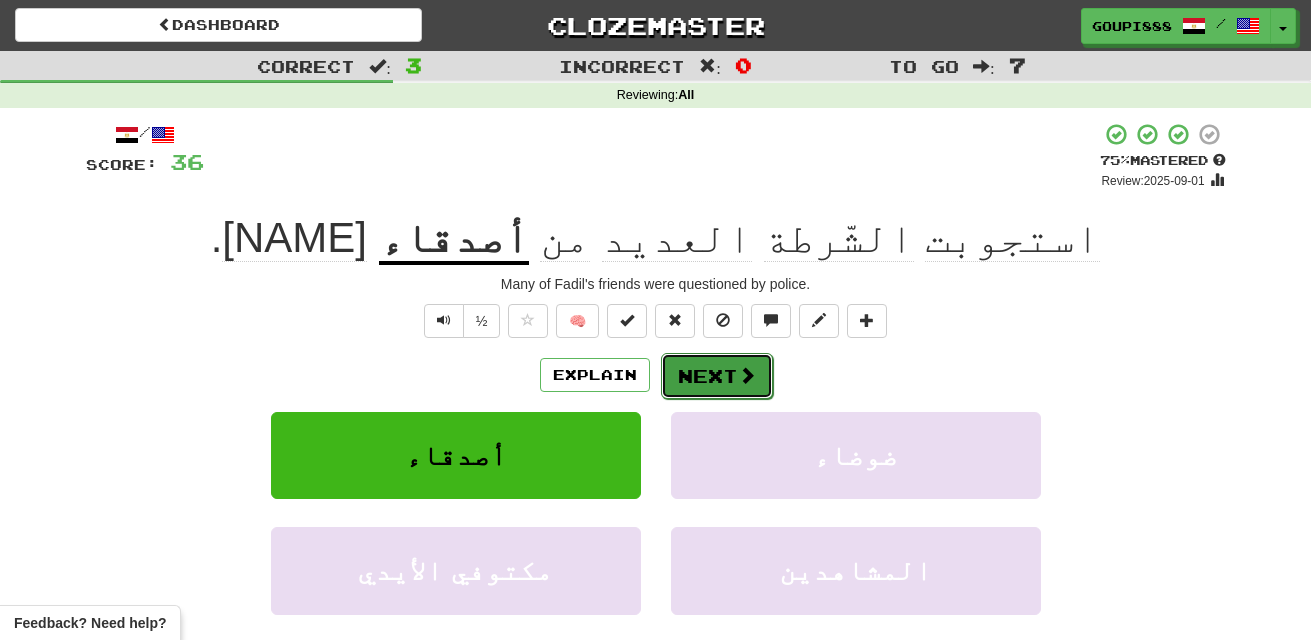 click at bounding box center [747, 375] 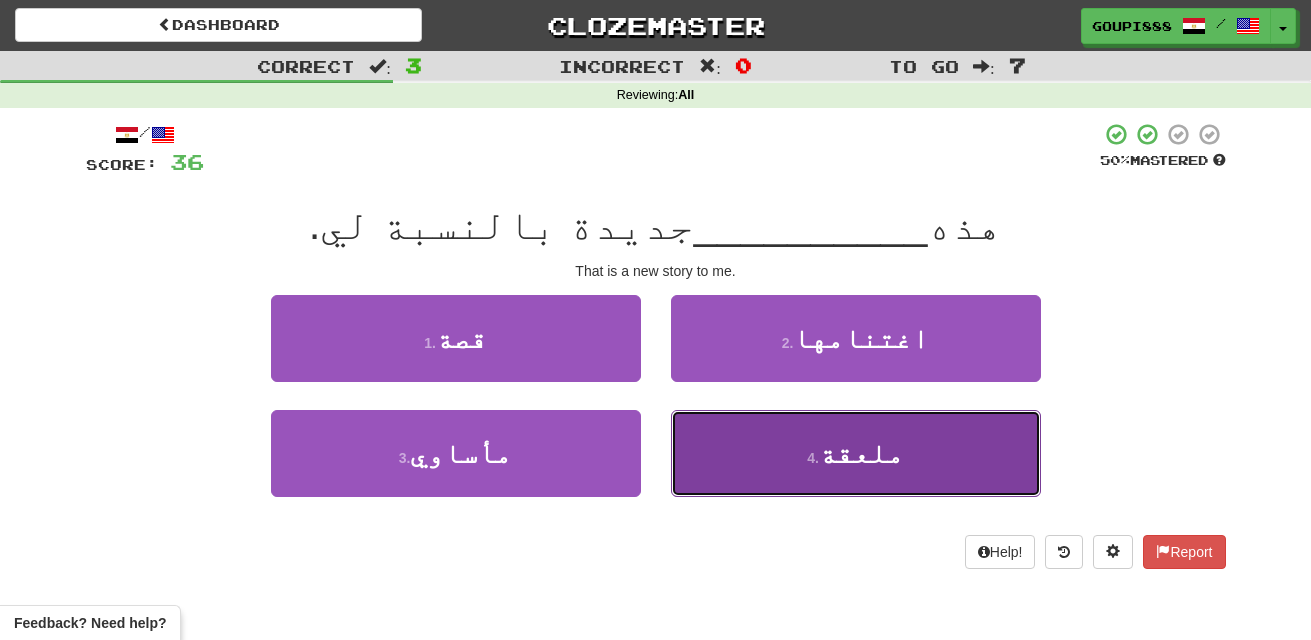 click on "4 . [SPOON]" at bounding box center [856, 453] 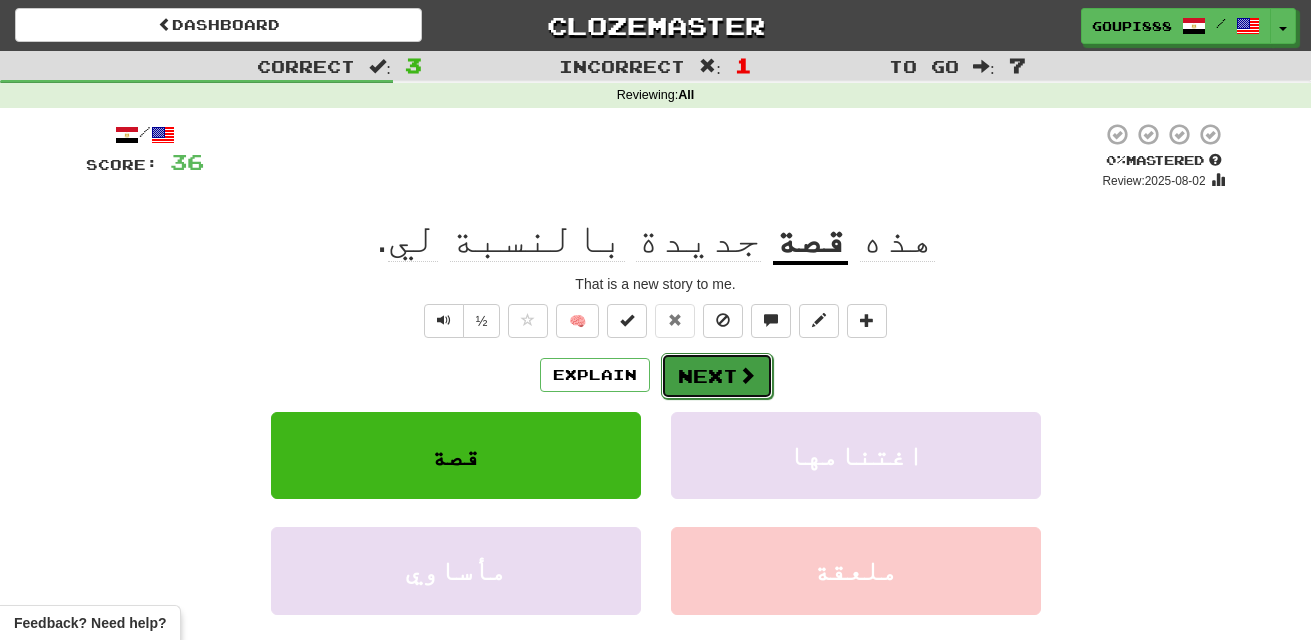 click on "Next" at bounding box center [717, 376] 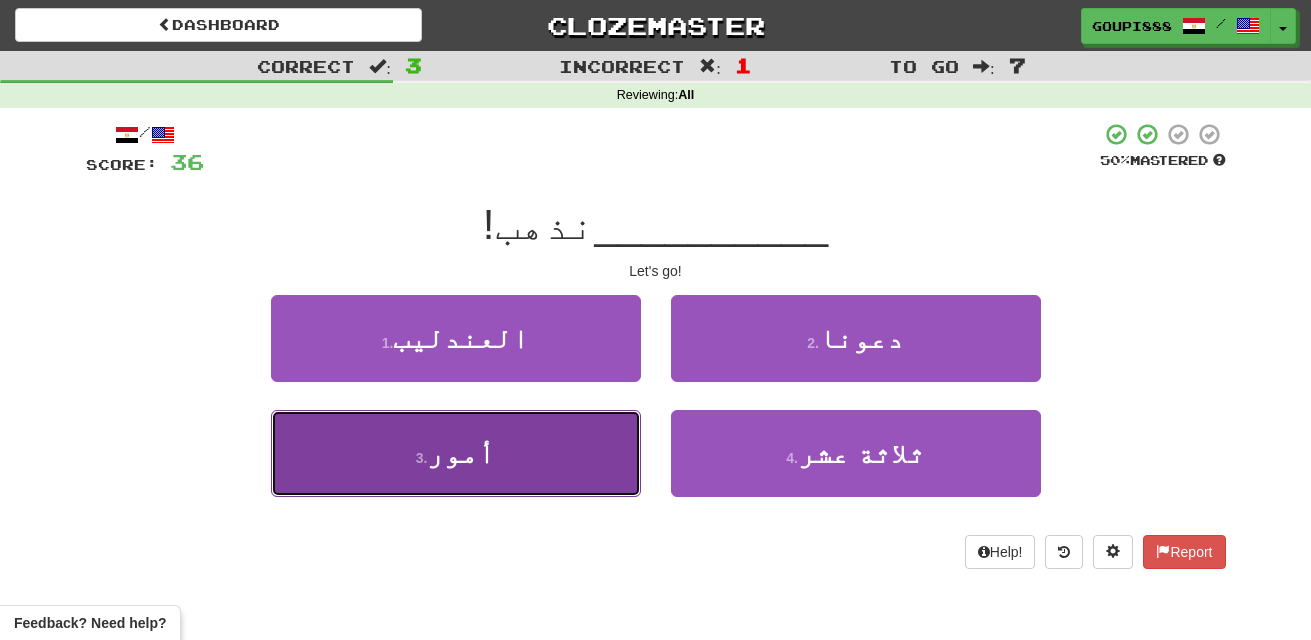 click on "3 . [MATTERS]" at bounding box center (456, 453) 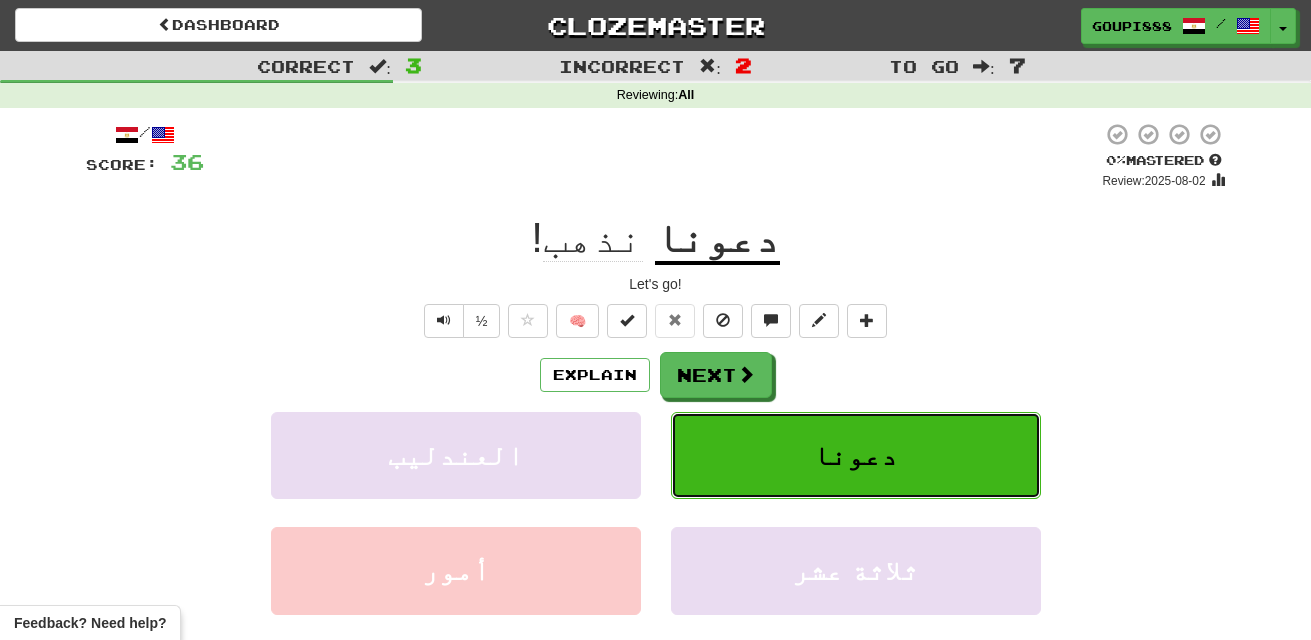 click on "دعونا" at bounding box center [856, 455] 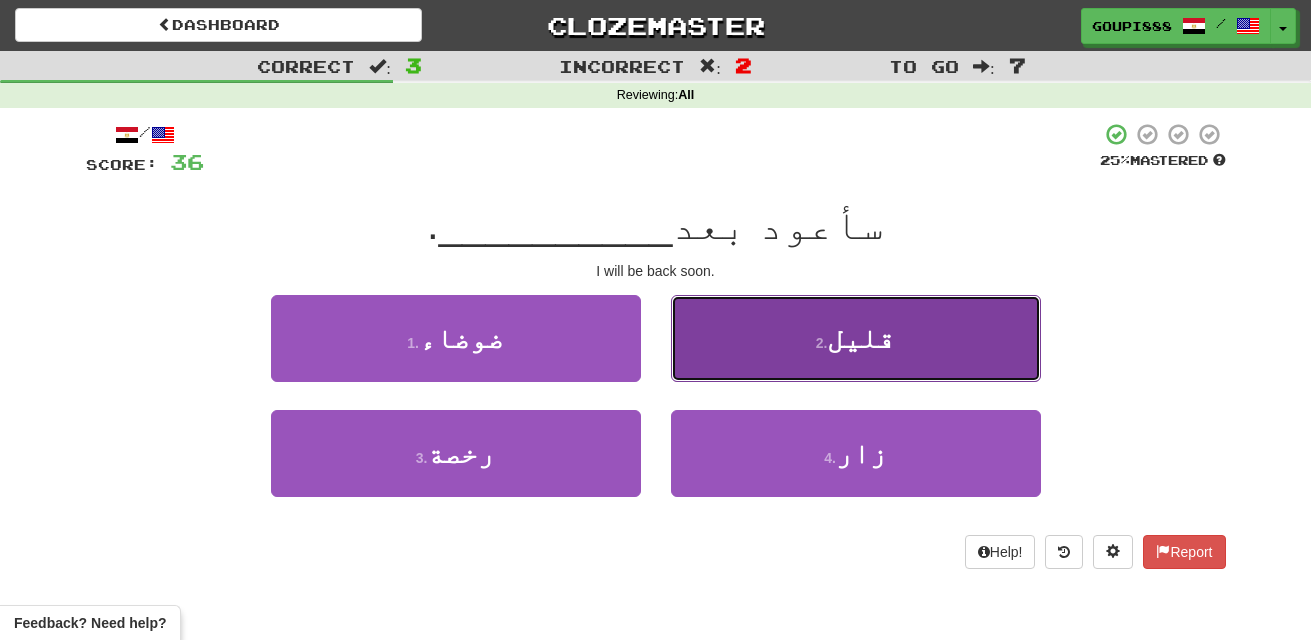 click on "قليل" at bounding box center [861, 338] 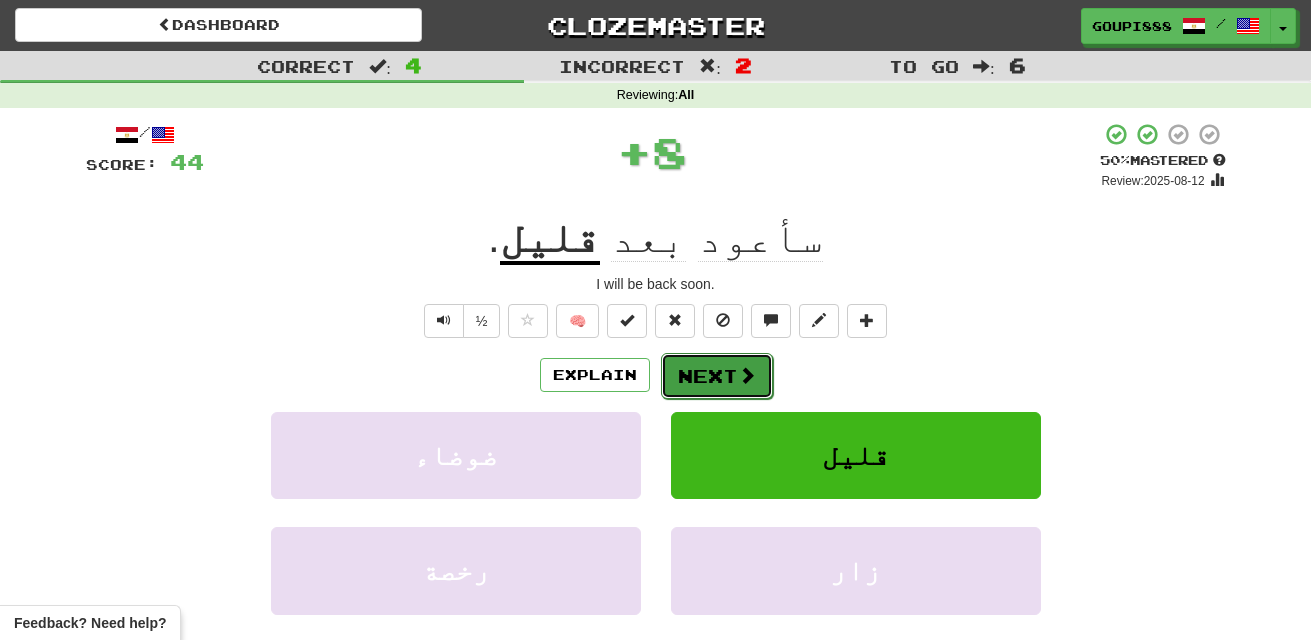 click on "Next" at bounding box center [717, 376] 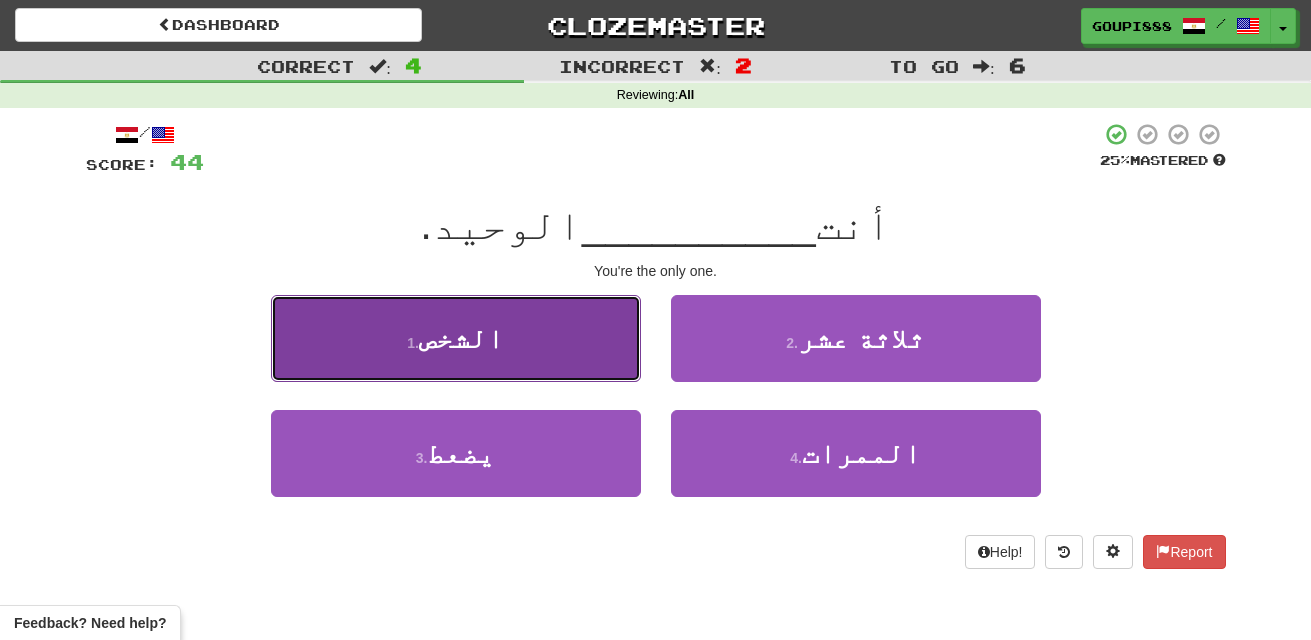 click on "الشخص" at bounding box center (461, 338) 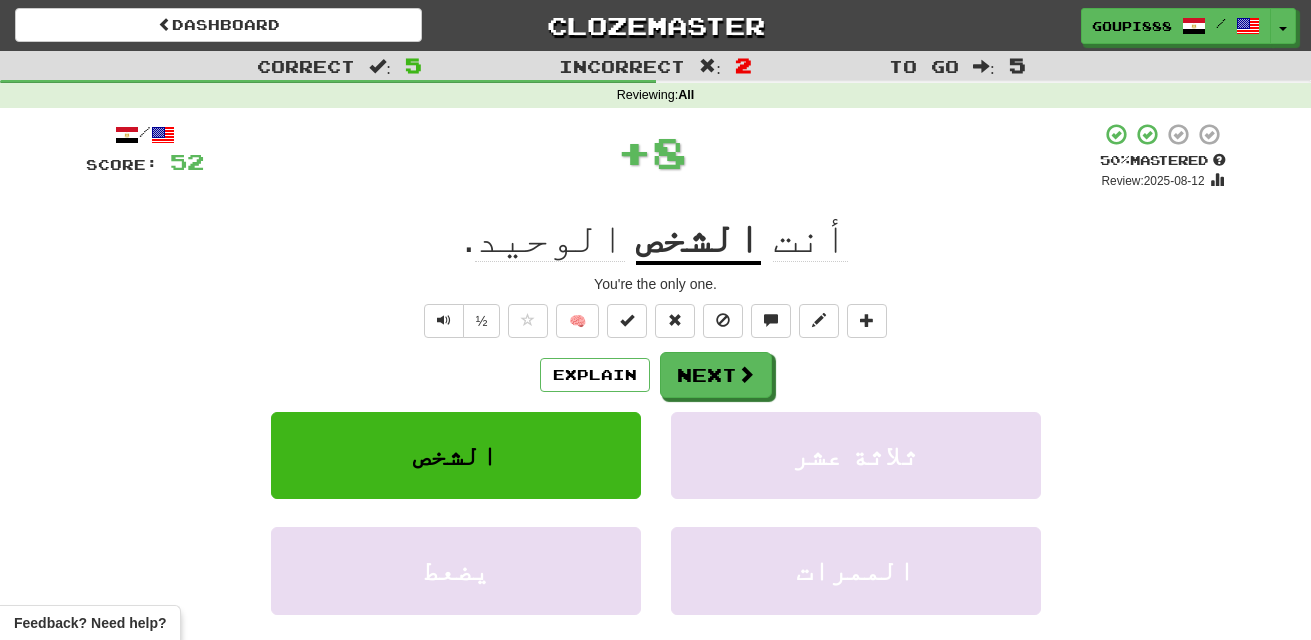 click on "الشخص" at bounding box center [698, 239] 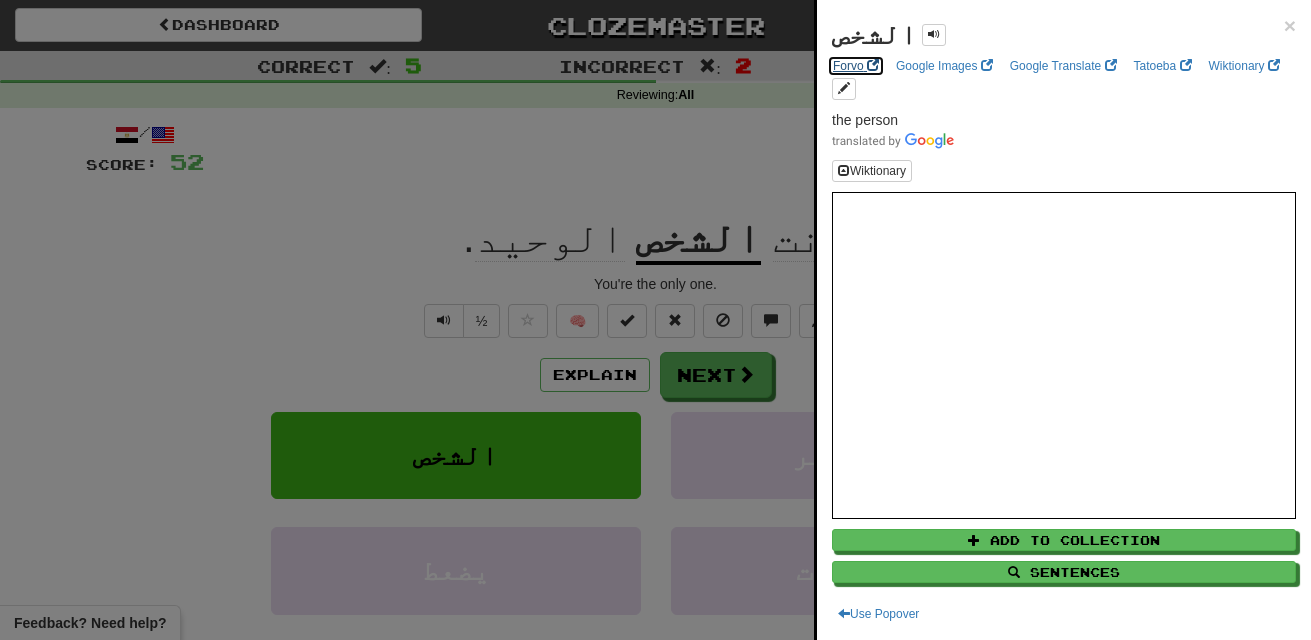 click on "Forvo" at bounding box center [856, 66] 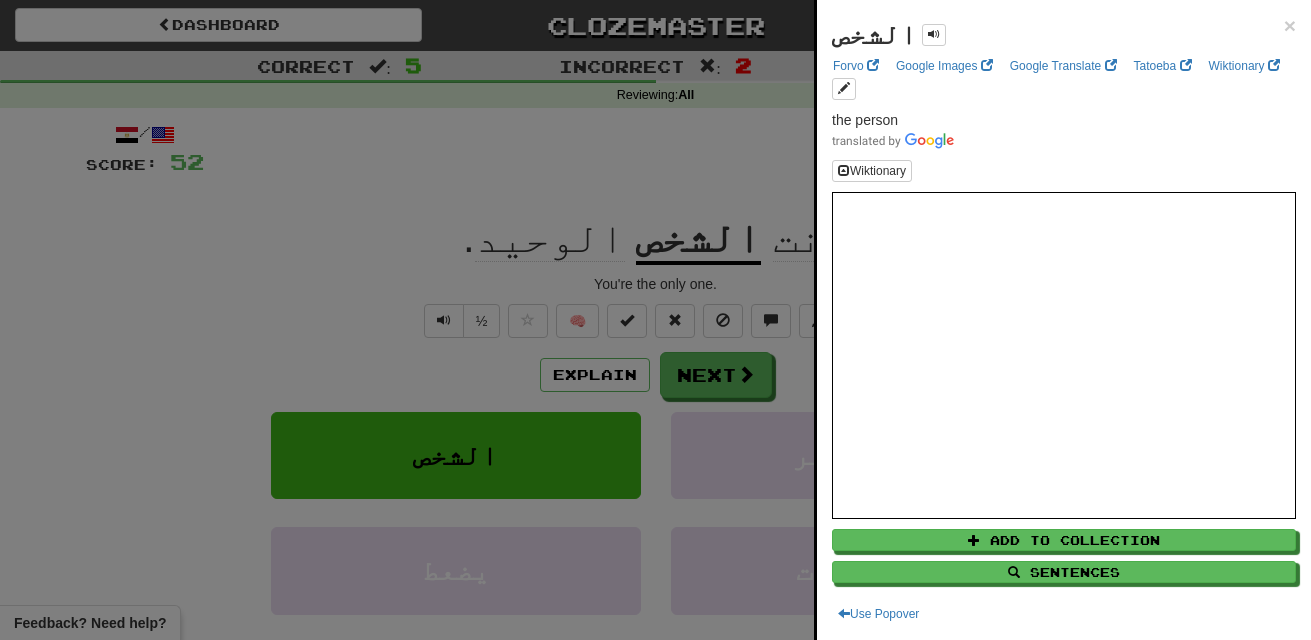 click at bounding box center (655, 320) 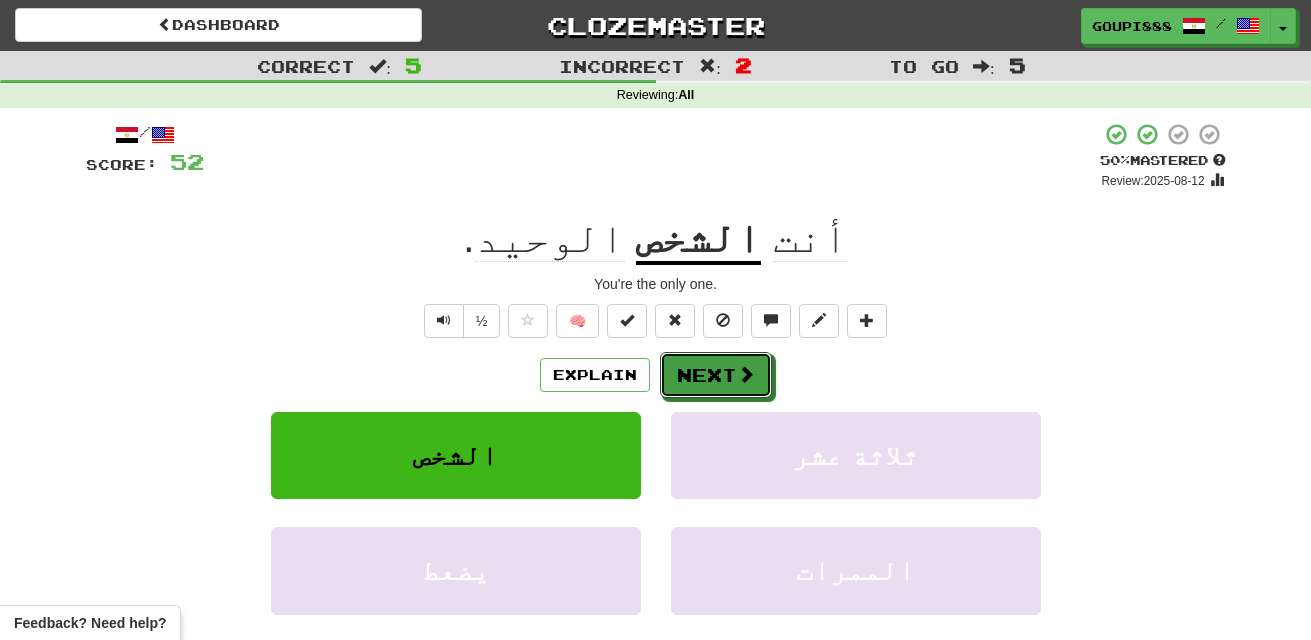 click on "Next" at bounding box center (716, 375) 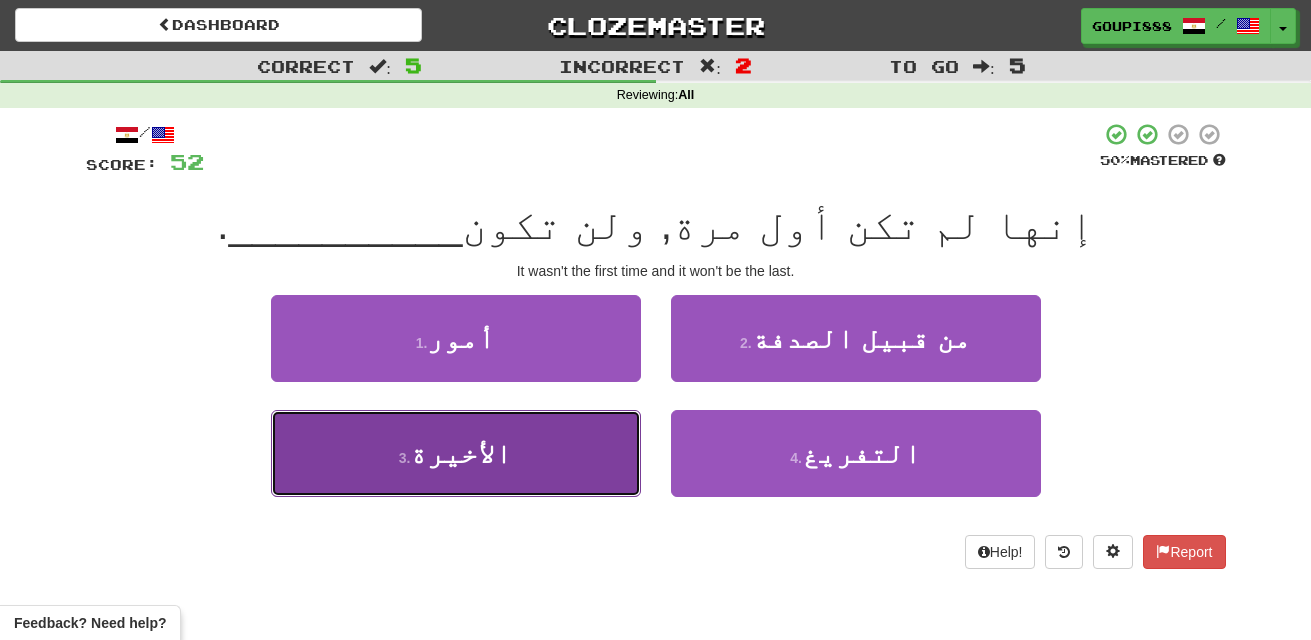 click on "3 . [LAST]" at bounding box center (456, 453) 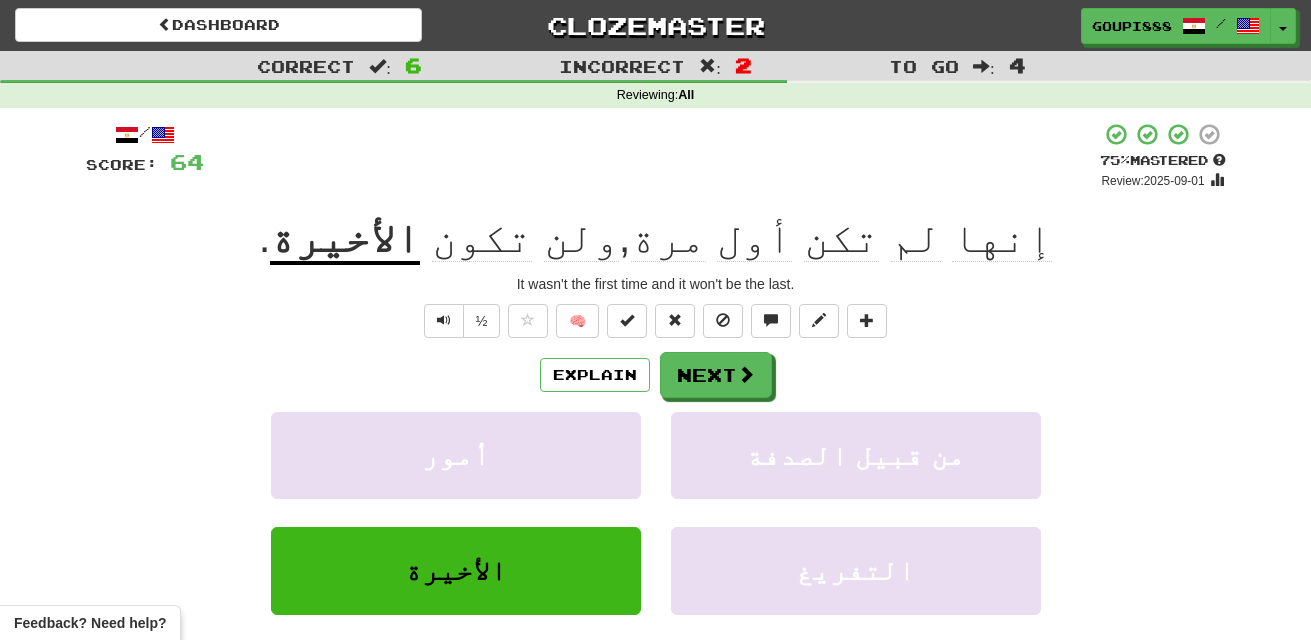 click on "الأخيرة" at bounding box center [345, 239] 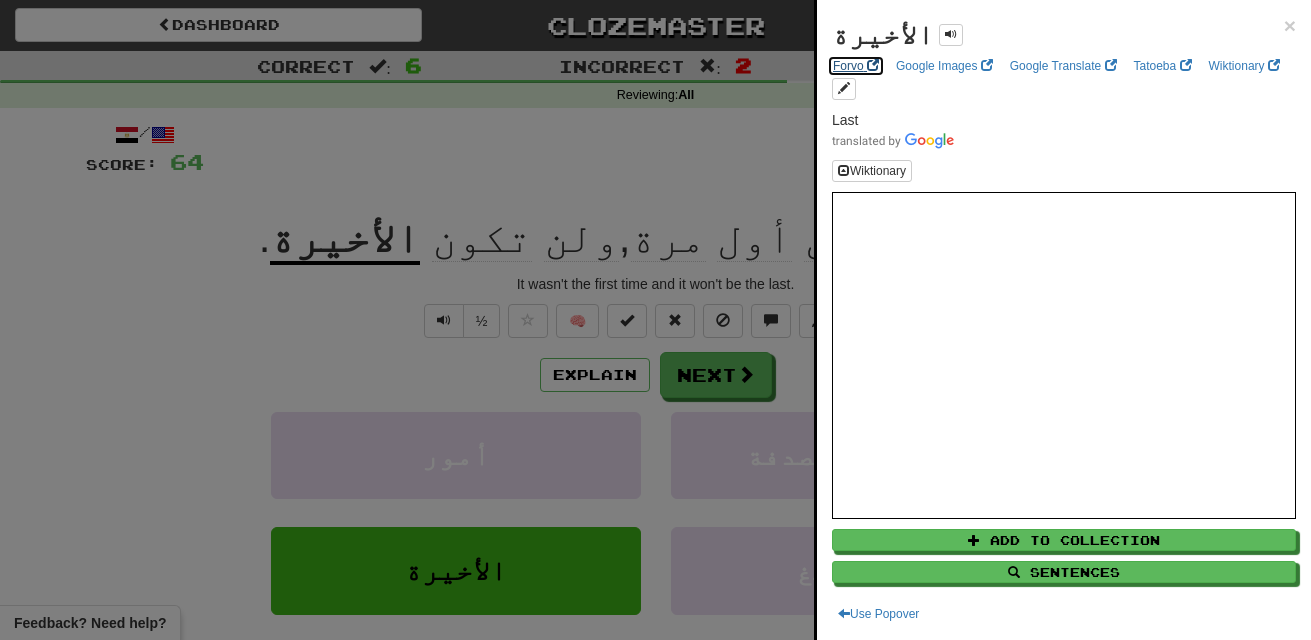 click on "Forvo" at bounding box center (856, 66) 